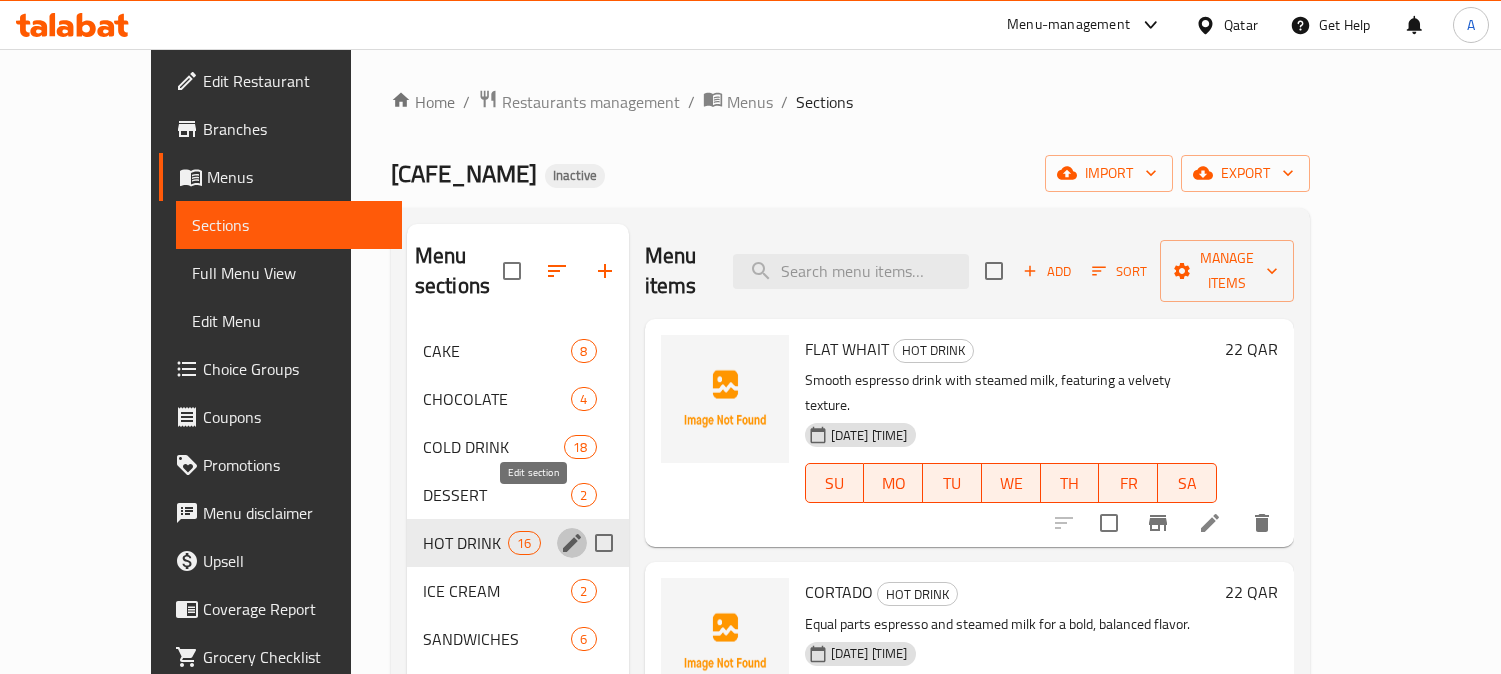 scroll, scrollTop: 0, scrollLeft: 0, axis: both 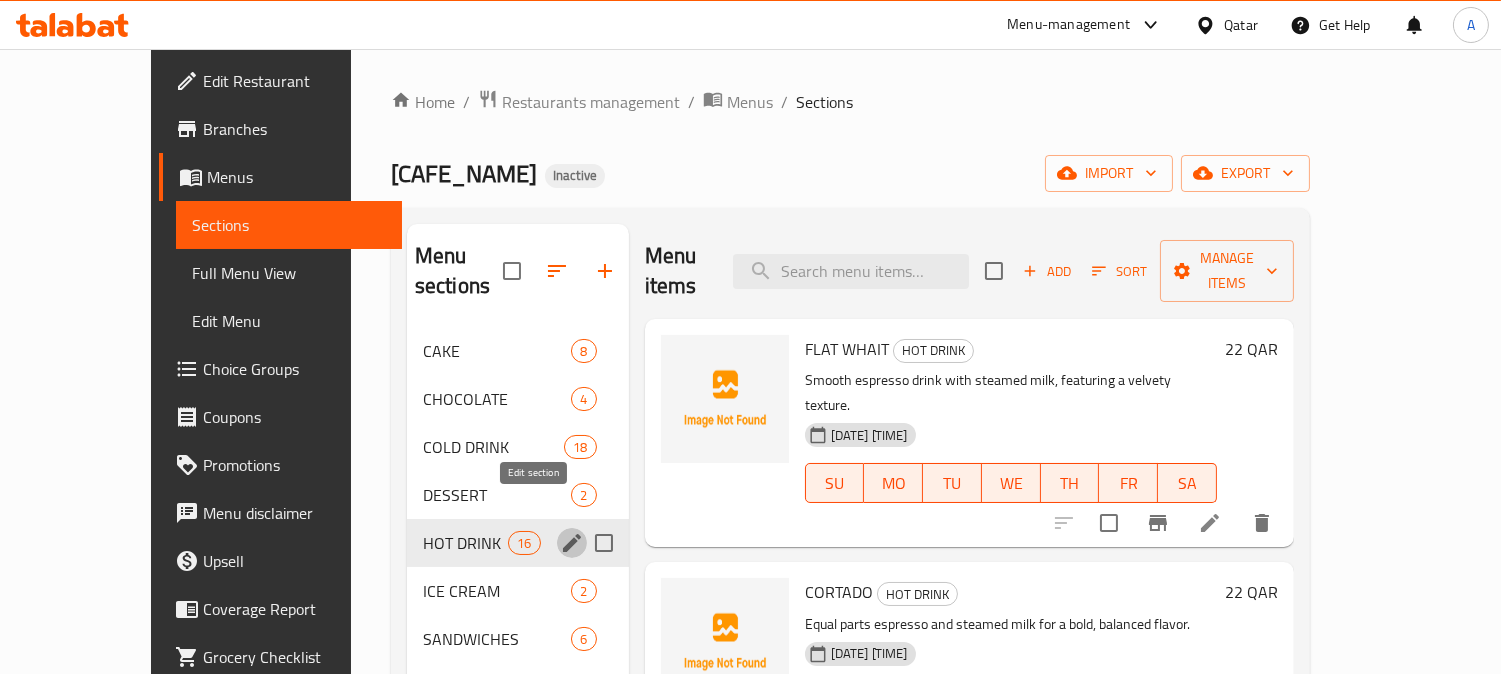 click on "Qatar" at bounding box center (1241, 25) 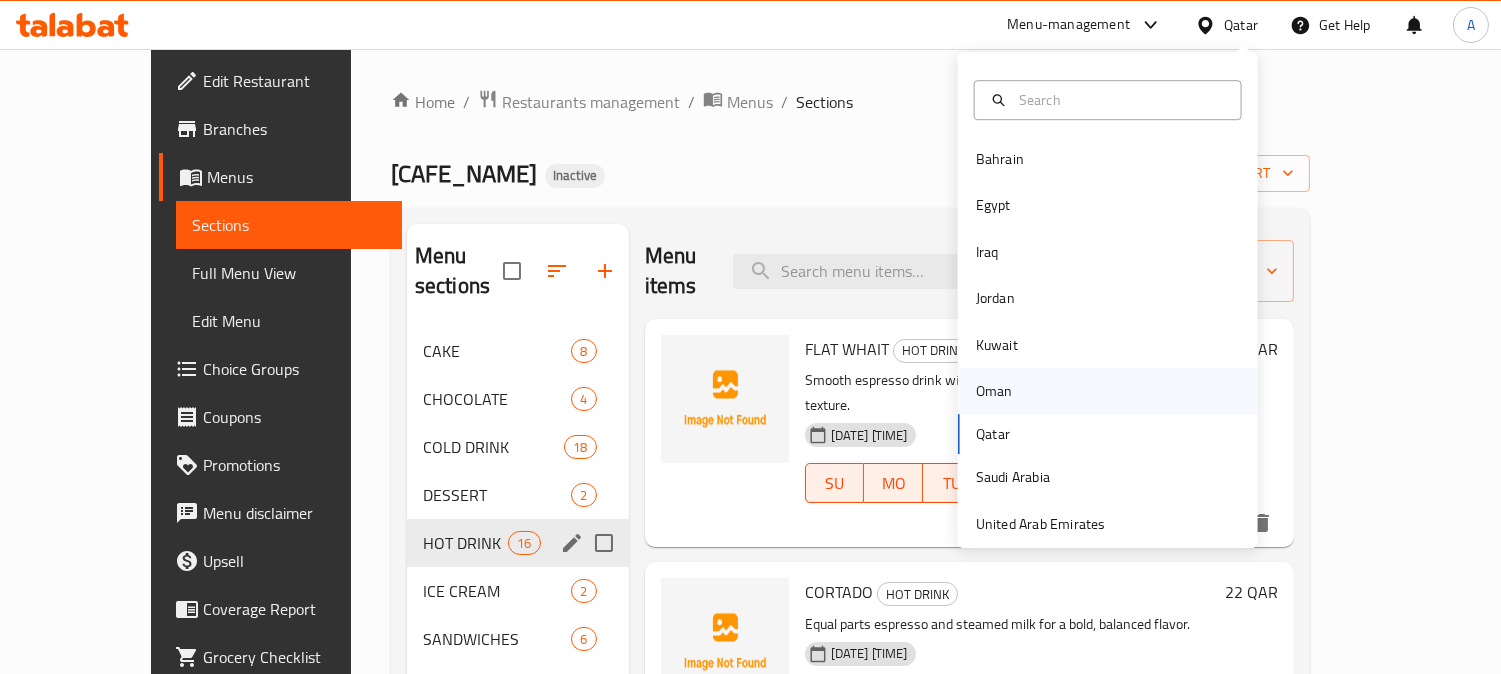 click on "Oman" at bounding box center [994, 391] 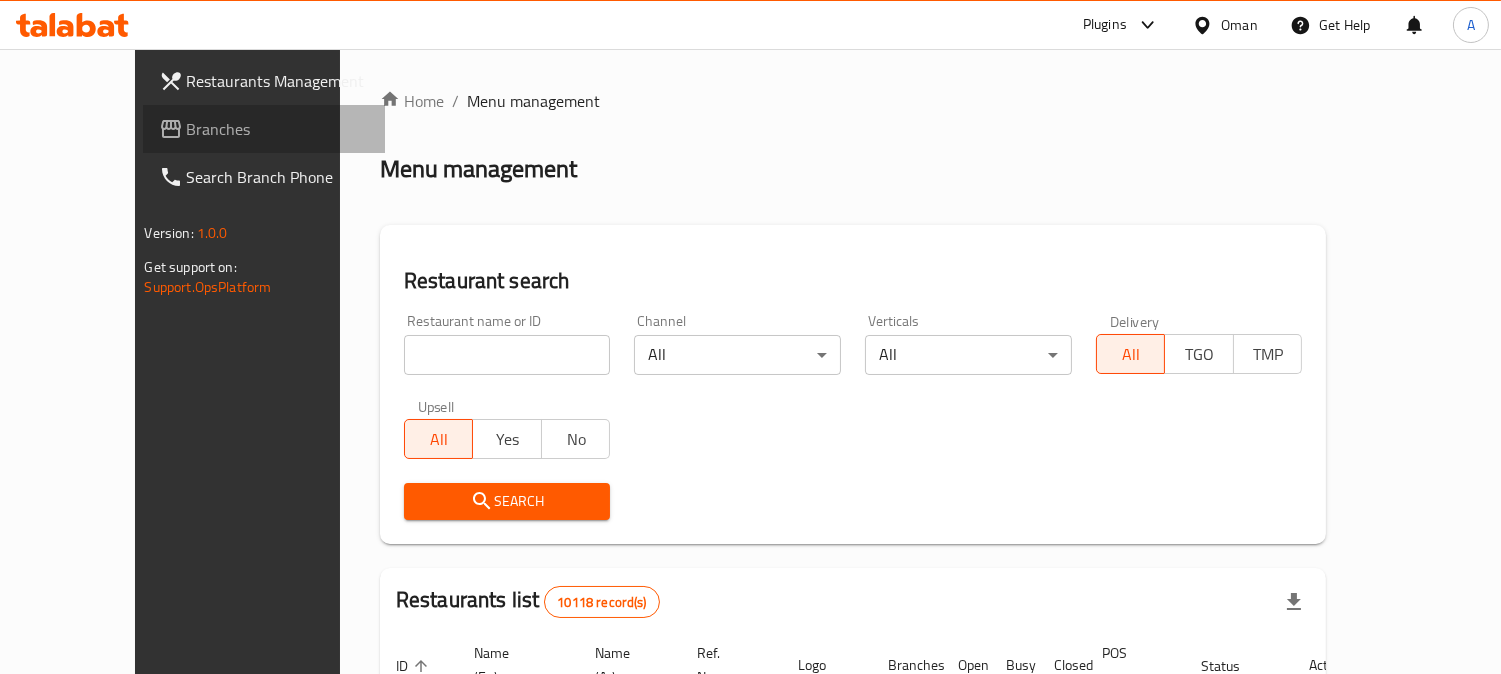 click on "Branches" at bounding box center (278, 129) 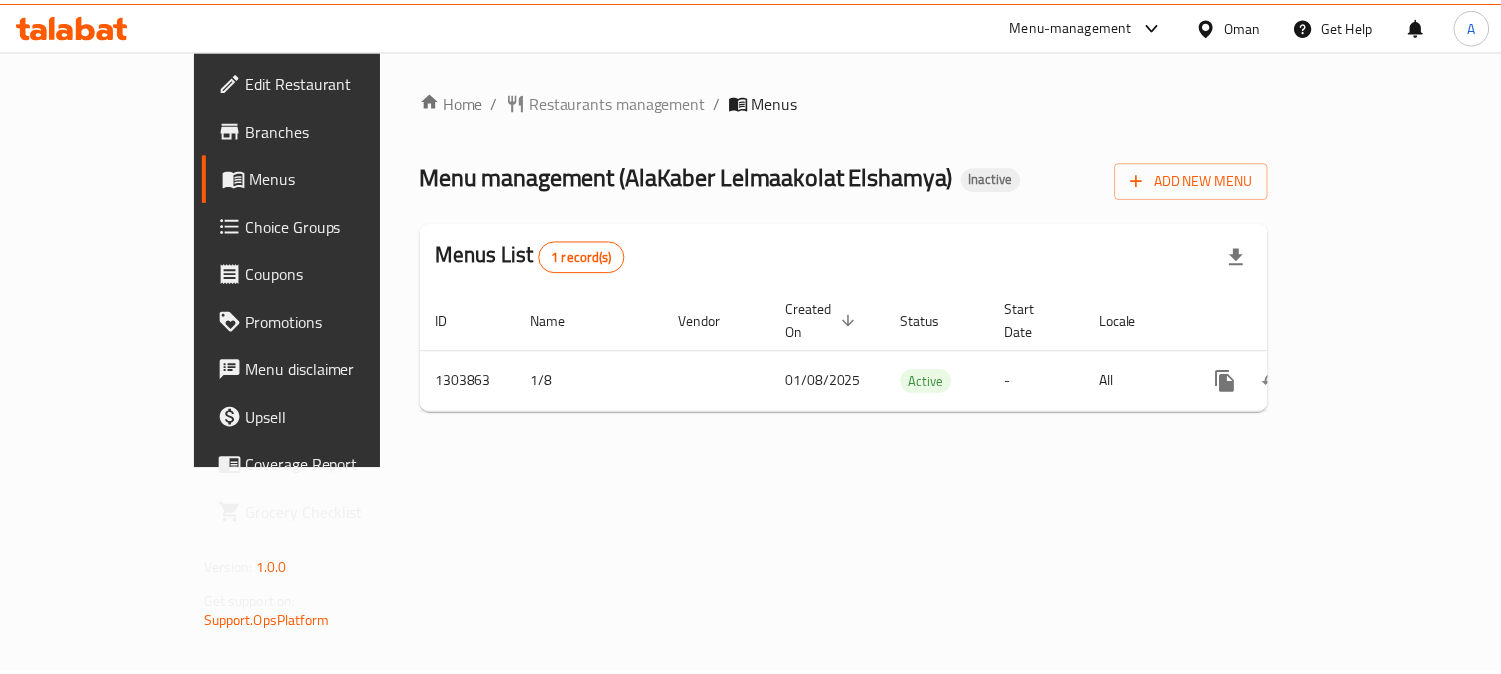 scroll, scrollTop: 0, scrollLeft: 0, axis: both 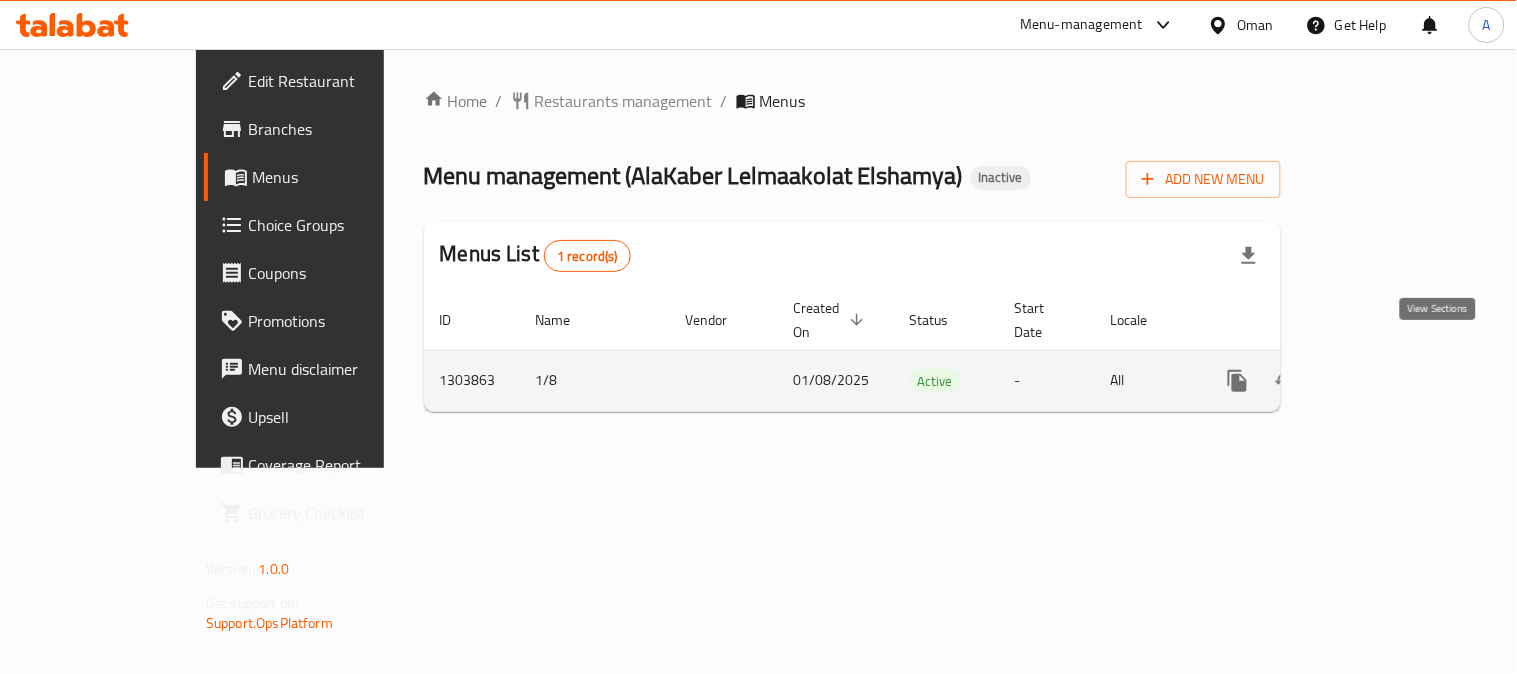 click at bounding box center [1382, 381] 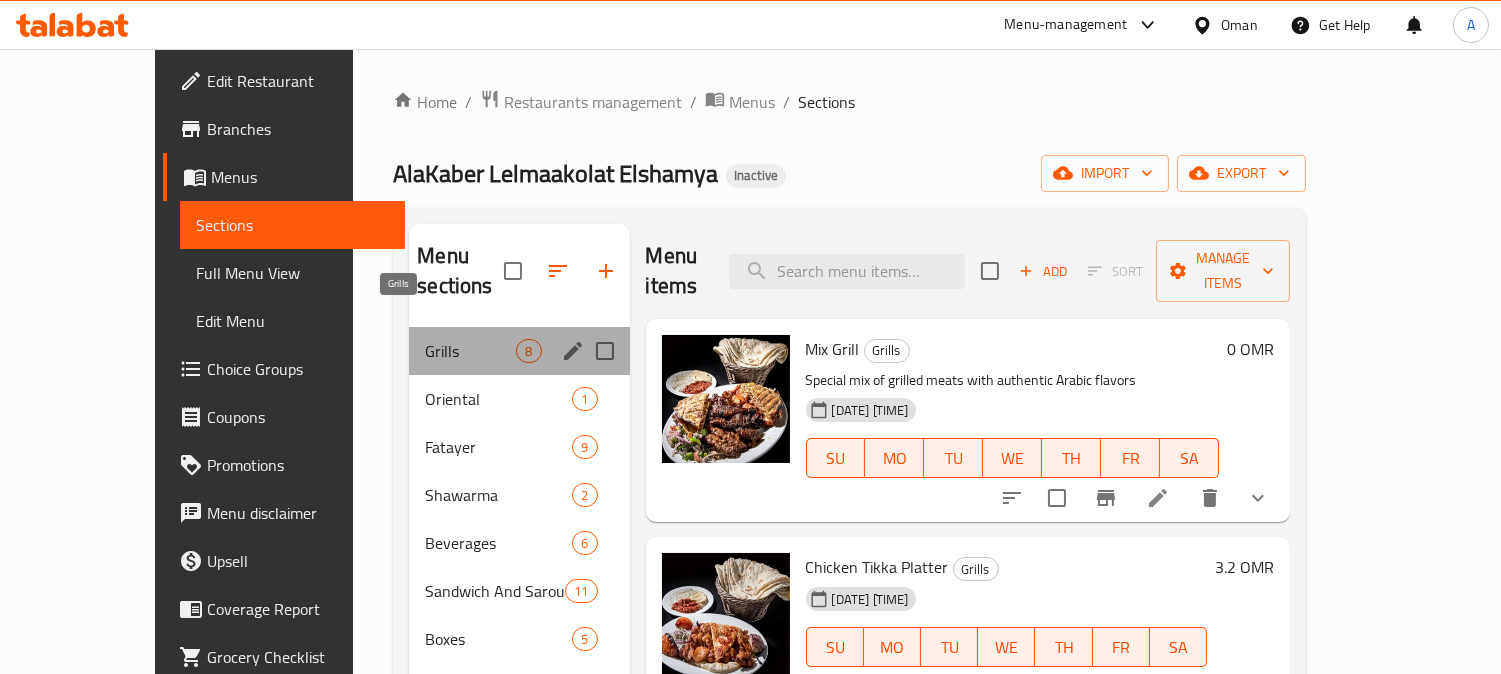 click on "Grills" at bounding box center (470, 351) 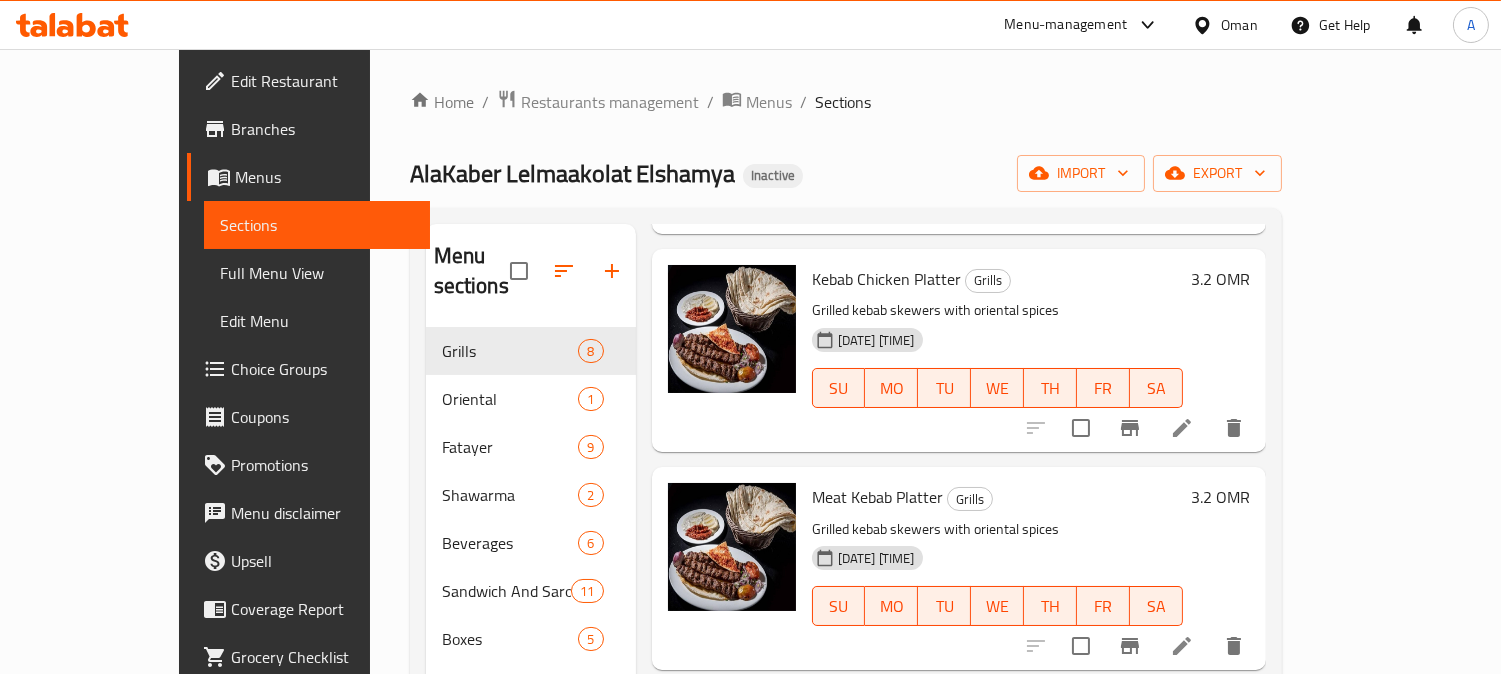 scroll, scrollTop: 973, scrollLeft: 0, axis: vertical 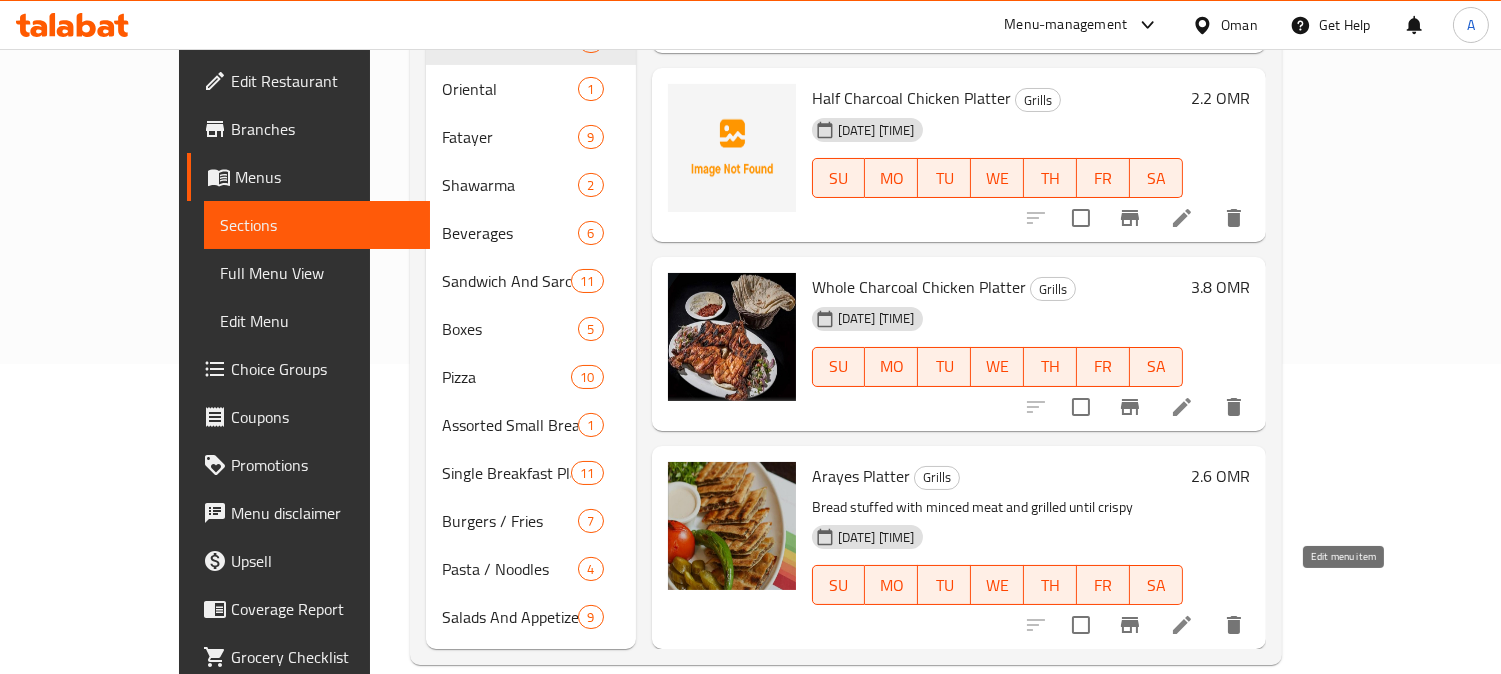 click 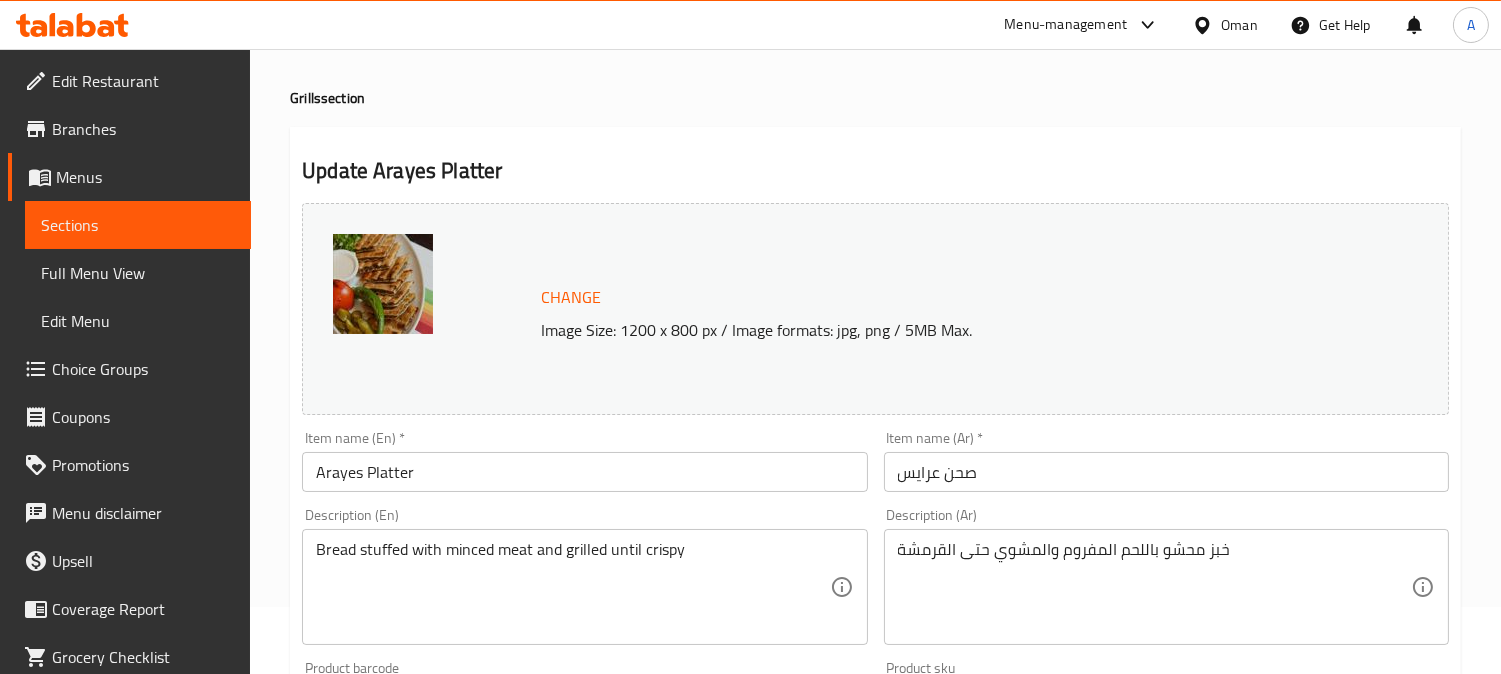 scroll, scrollTop: 0, scrollLeft: 0, axis: both 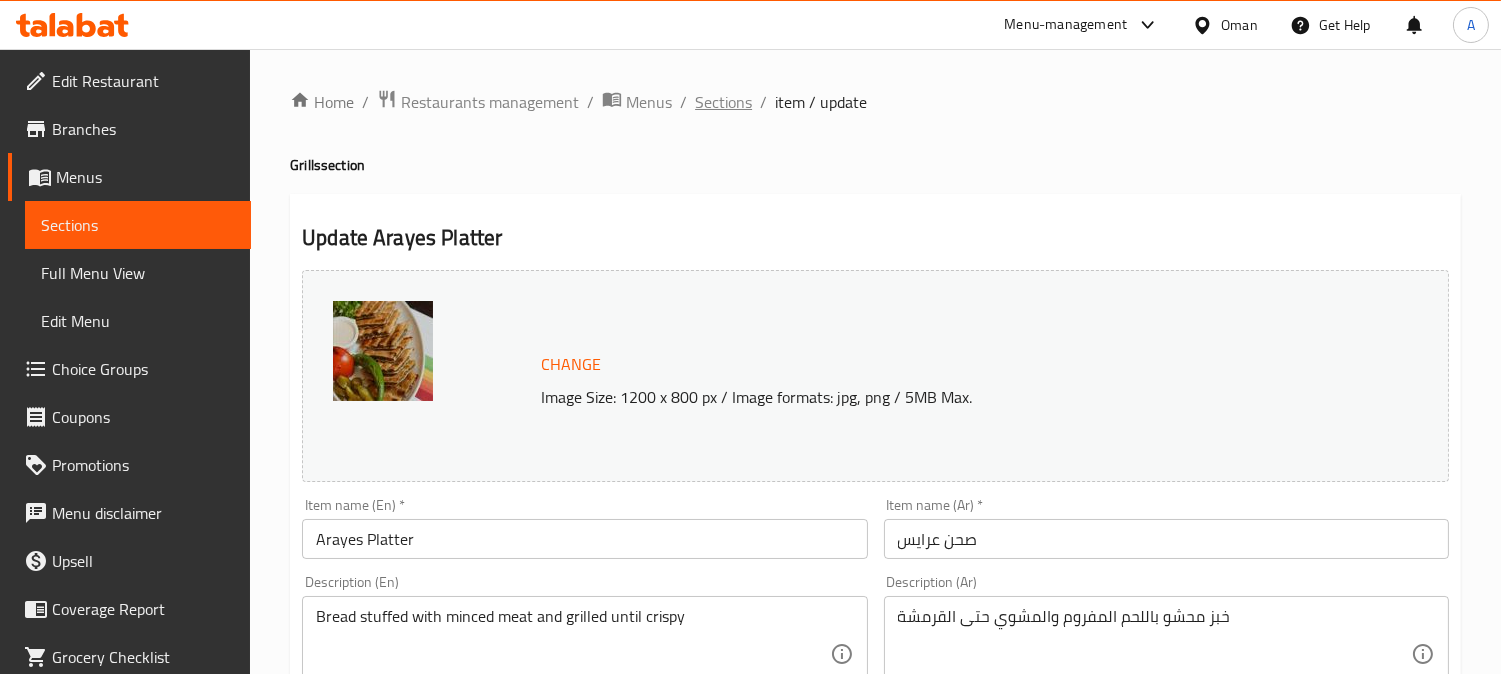 click on "Sections" at bounding box center [723, 102] 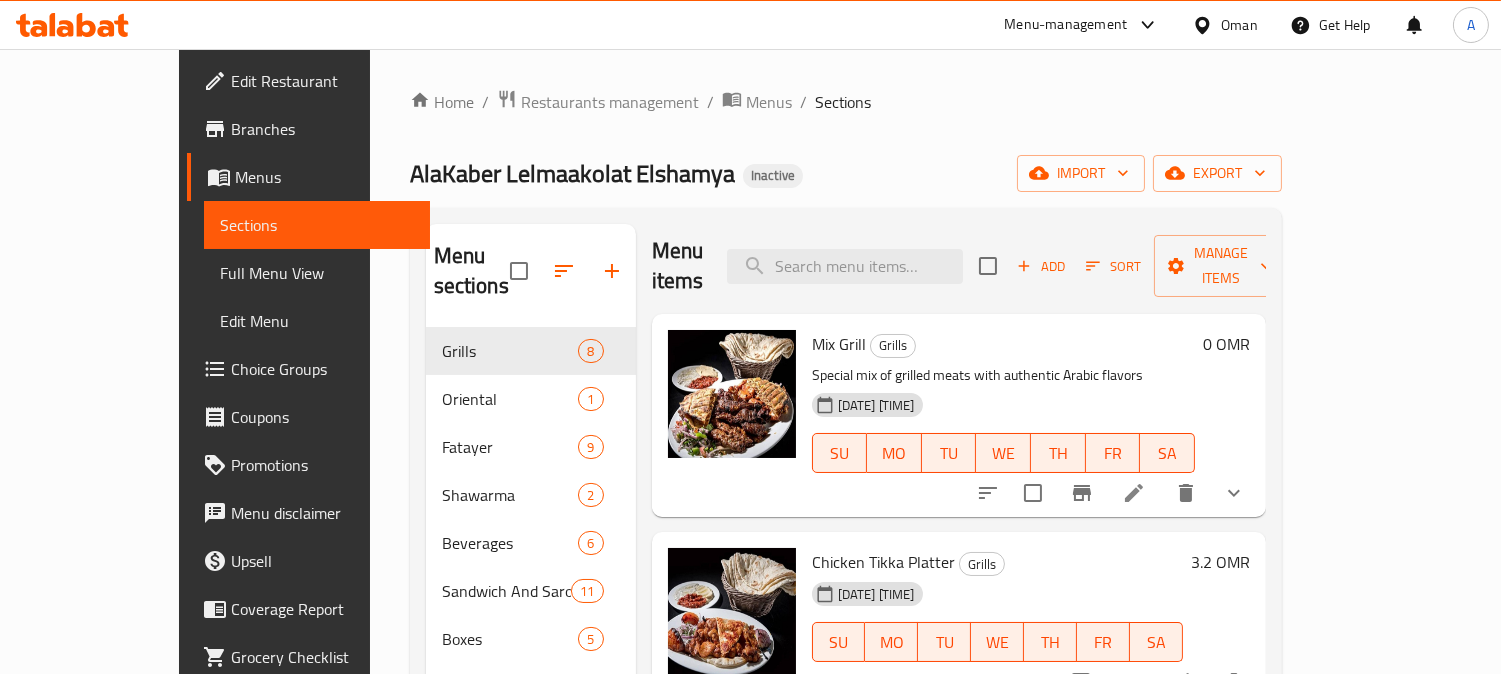 scroll, scrollTop: 0, scrollLeft: 0, axis: both 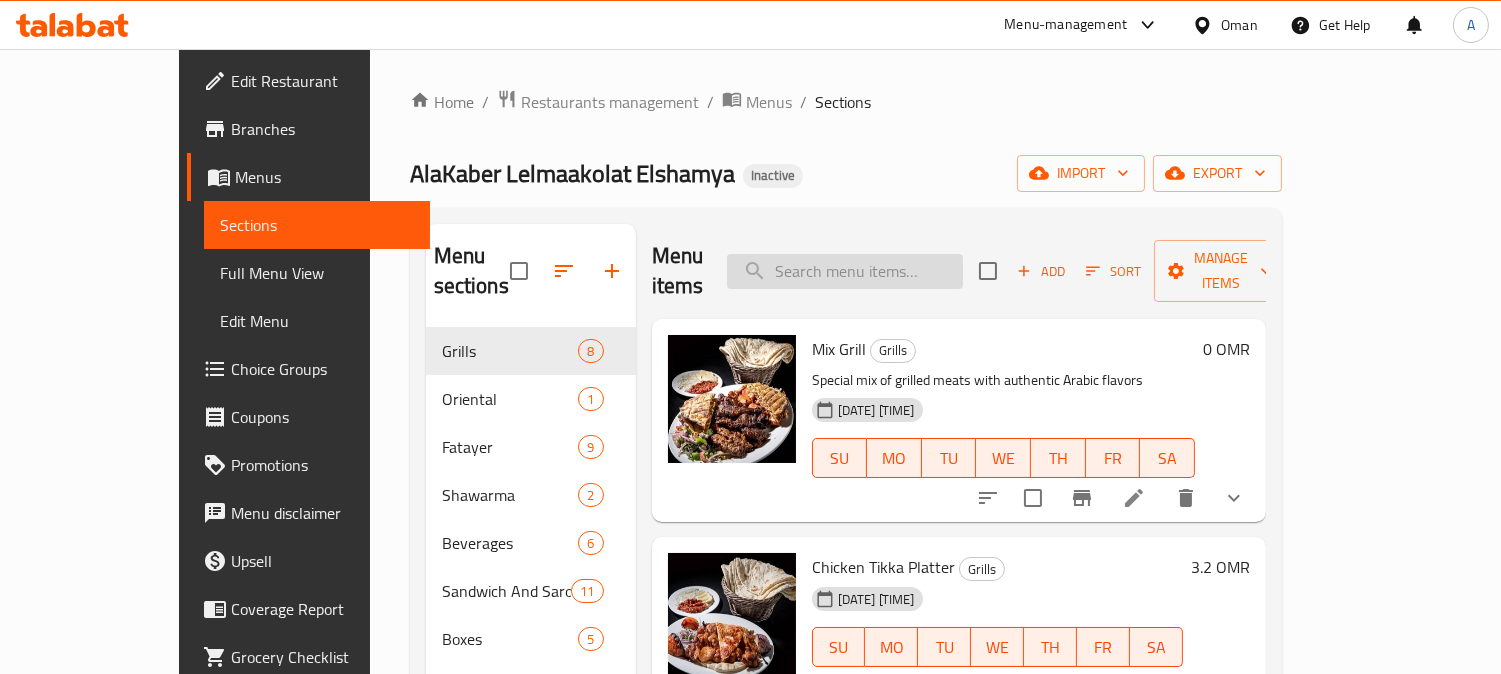 click at bounding box center [845, 271] 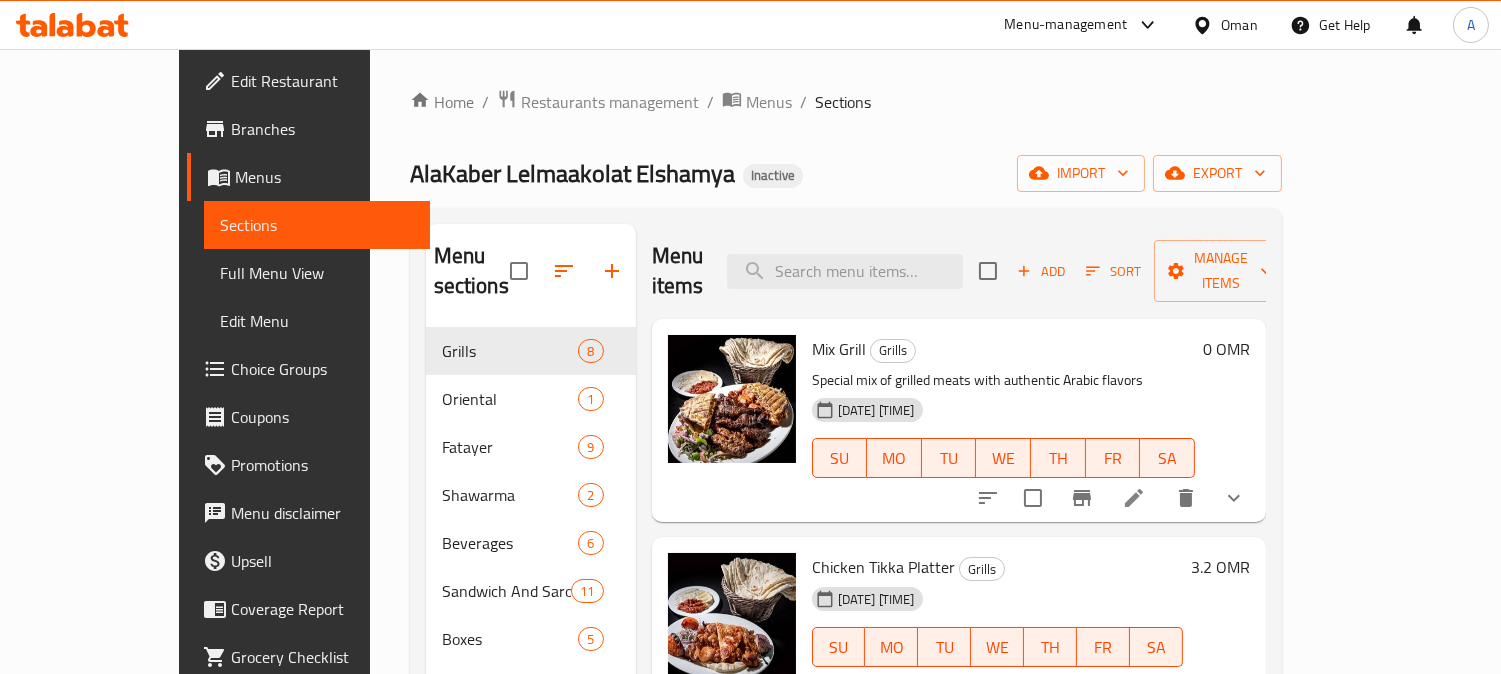 paste on "Cheese And Honey" 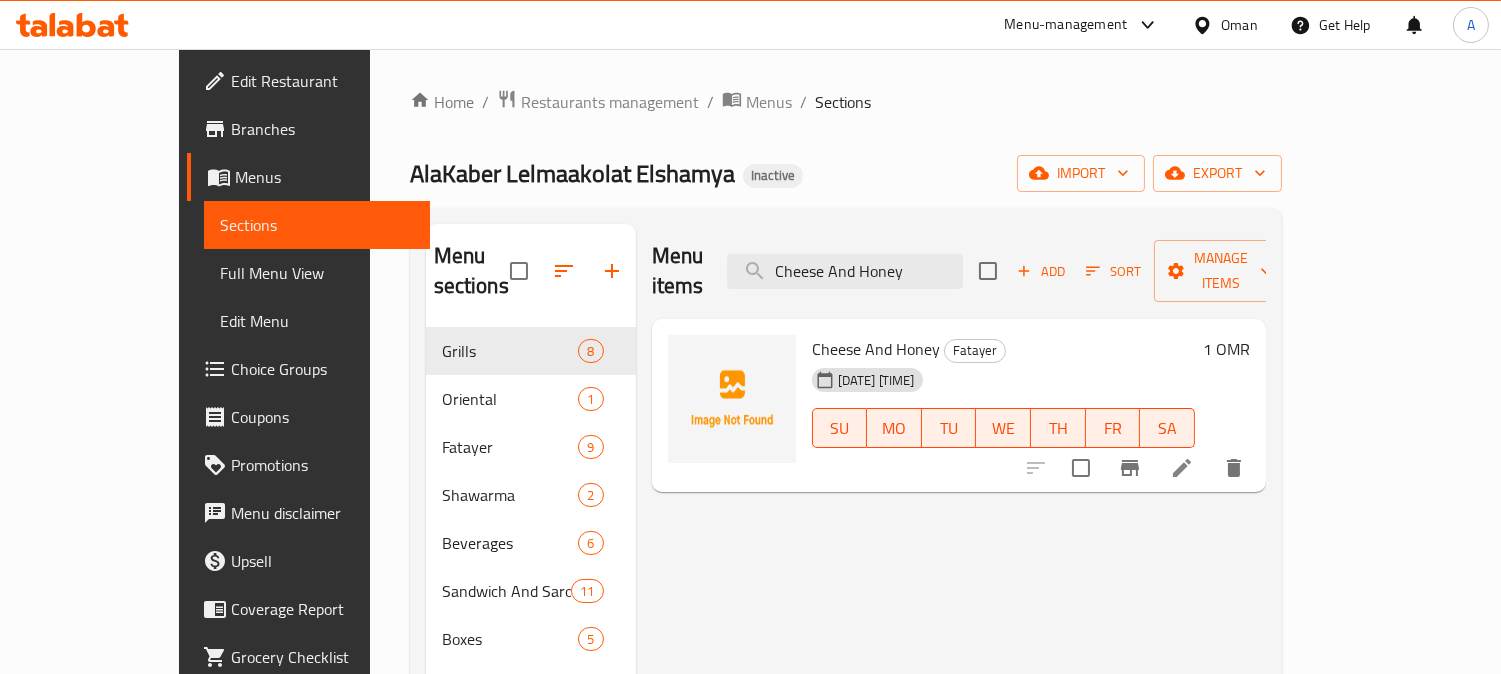 drag, startPoint x: 690, startPoint y: 236, endPoint x: 608, endPoint y: 161, distance: 111.12605 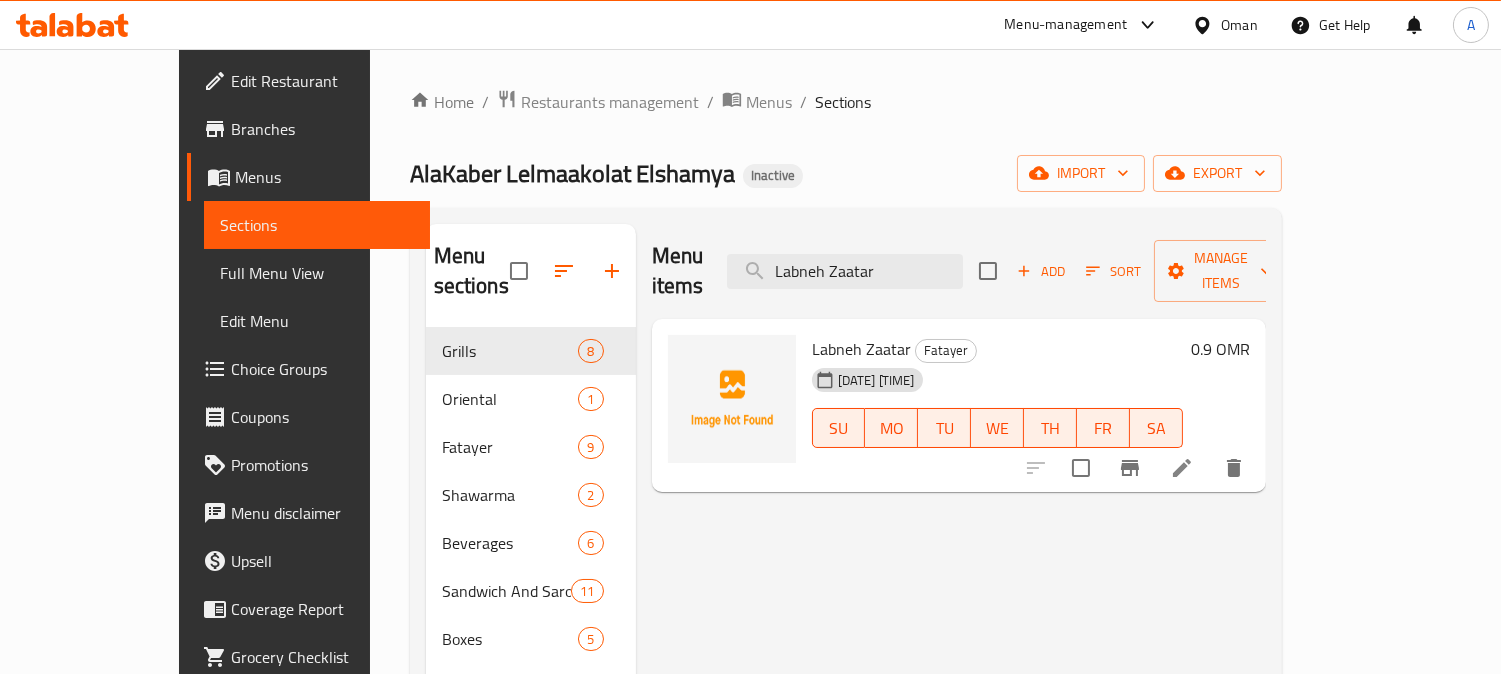 type on "Labneh Zaatar" 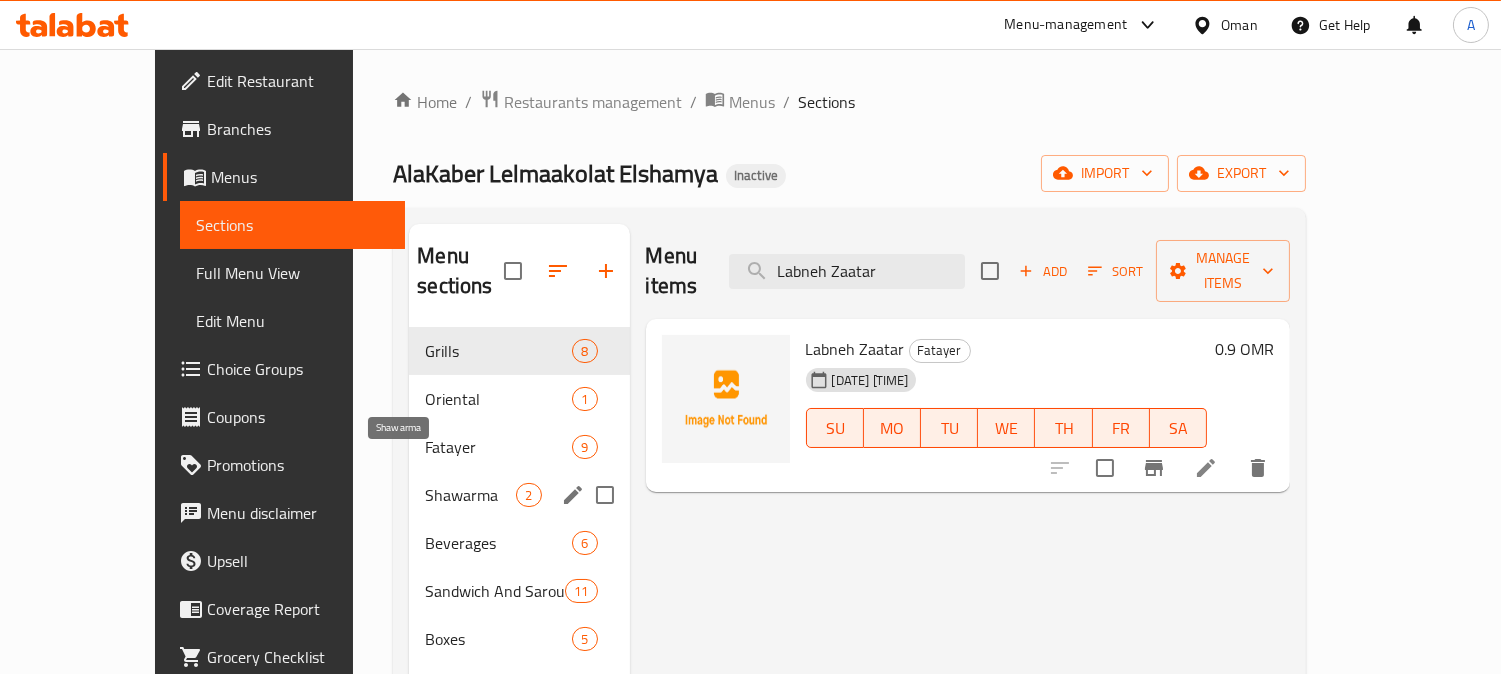 click on "Shawarma" at bounding box center (470, 495) 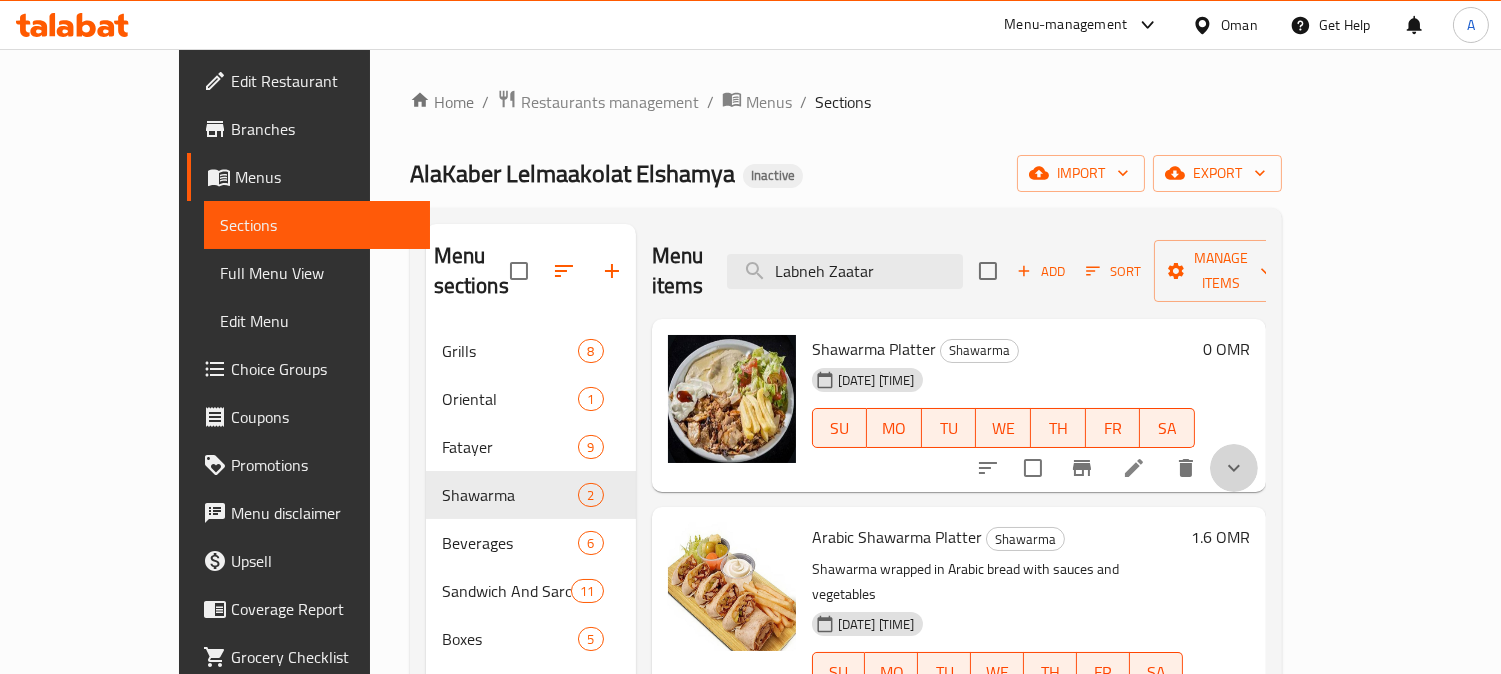 click at bounding box center (1234, 468) 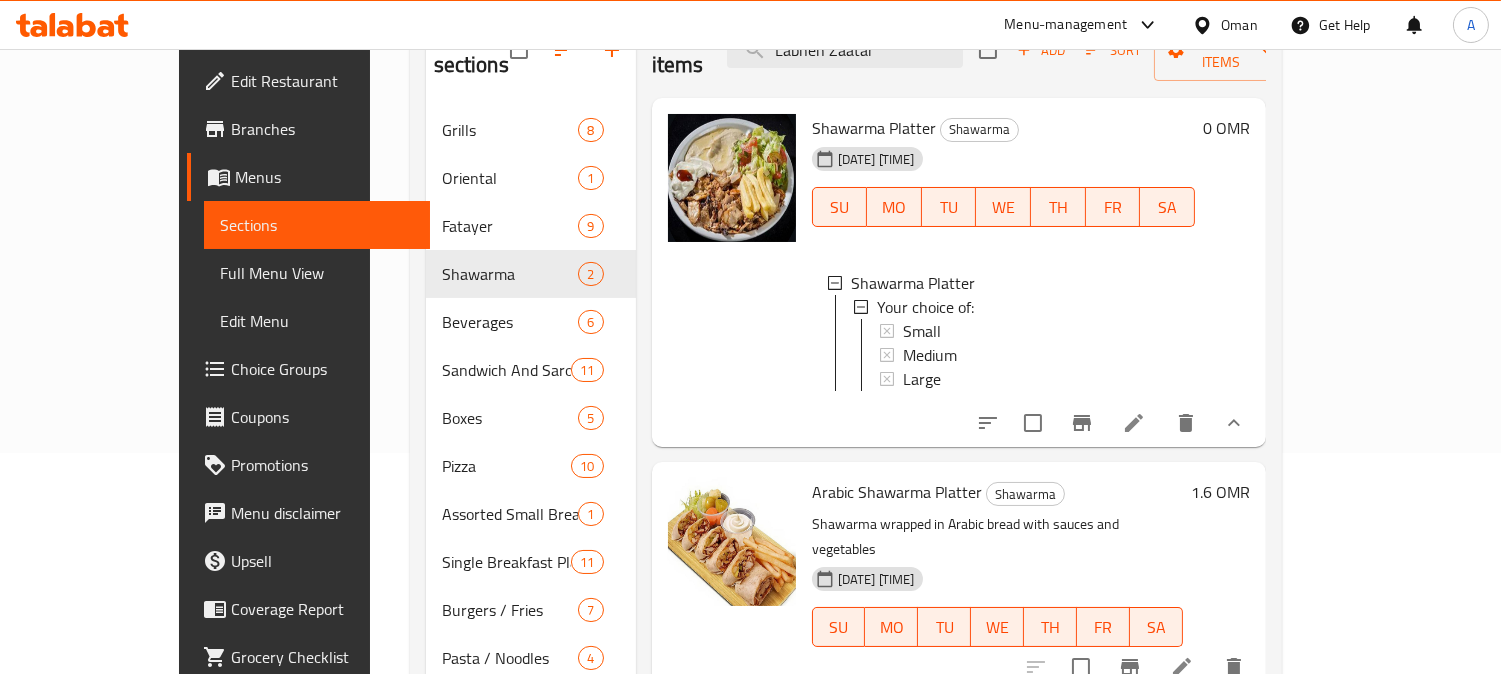 scroll, scrollTop: 222, scrollLeft: 0, axis: vertical 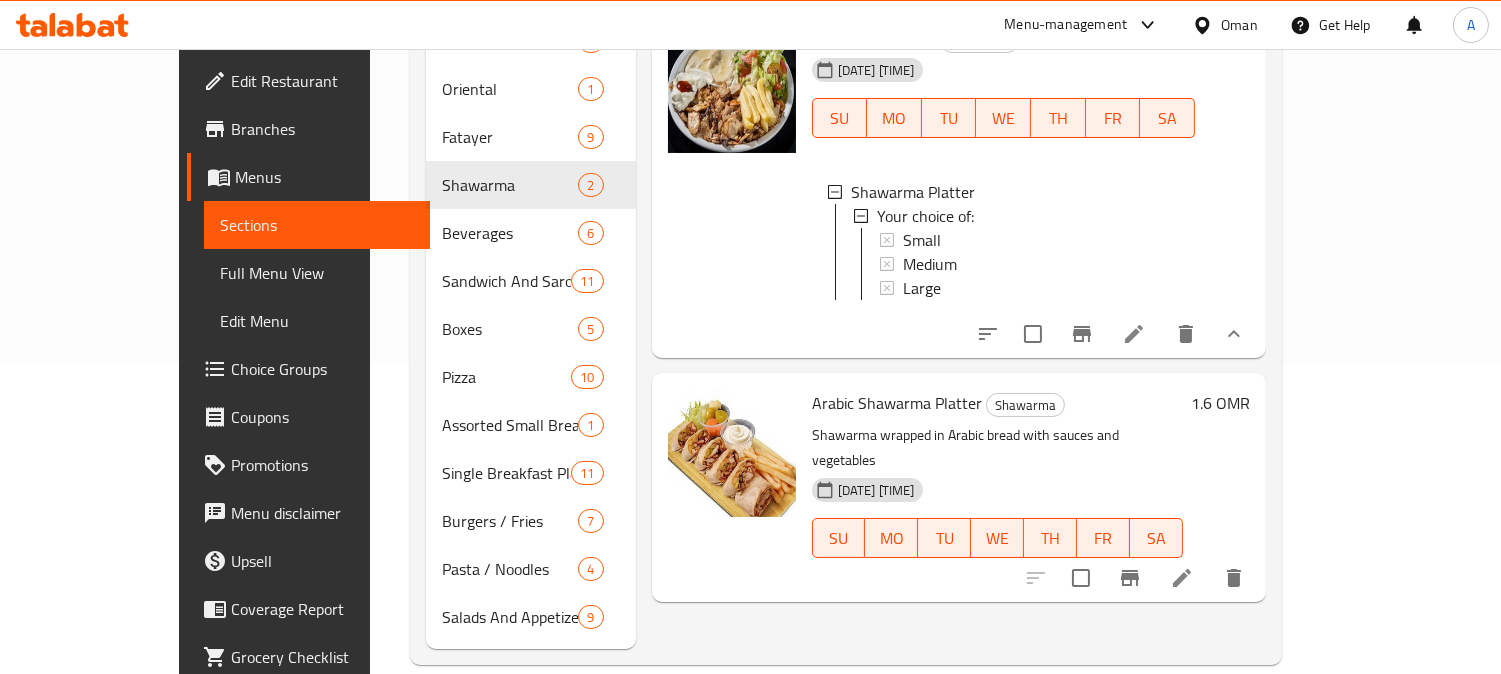 click on "Menu sections Grills 8 Oriental 1 Fatayer 9 Shawarma 2 Beverages 6 Sandwich And Saroukh 11 Boxes 5 Pizza 10 Assorted Small Breakfast Plate 1 Single Breakfast Plate With Bread 11 Burgers / Fries 7 Pasta / Noodles 4 Salads And Appetizers And Kibbeh 9 Menu items Labneh Zaatar Add Sort Manage items Shawarma Platter   Shawarma 02-08-2025 06:53 AM SU MO TU WE TH FR SA Shawarma Platter Your choice of: Small Medium Large 0   OMR Arabic Shawarma Platter   Shawarma Shawarma wrapped in Arabic bread with sauces and vegetables
02-08-2025 06:53 AM SU MO TU WE TH FR SA 1.6   OMR" at bounding box center (846, 281) 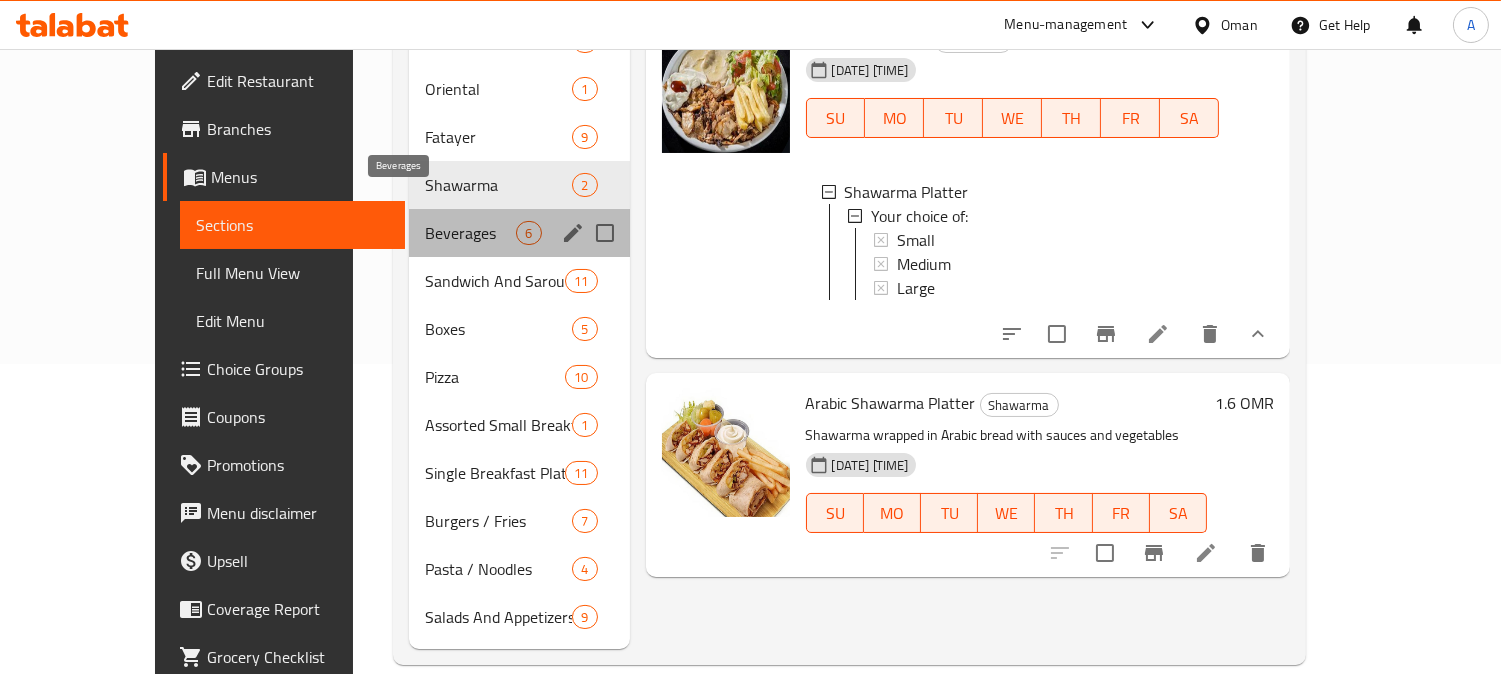 click on "Beverages" at bounding box center (470, 233) 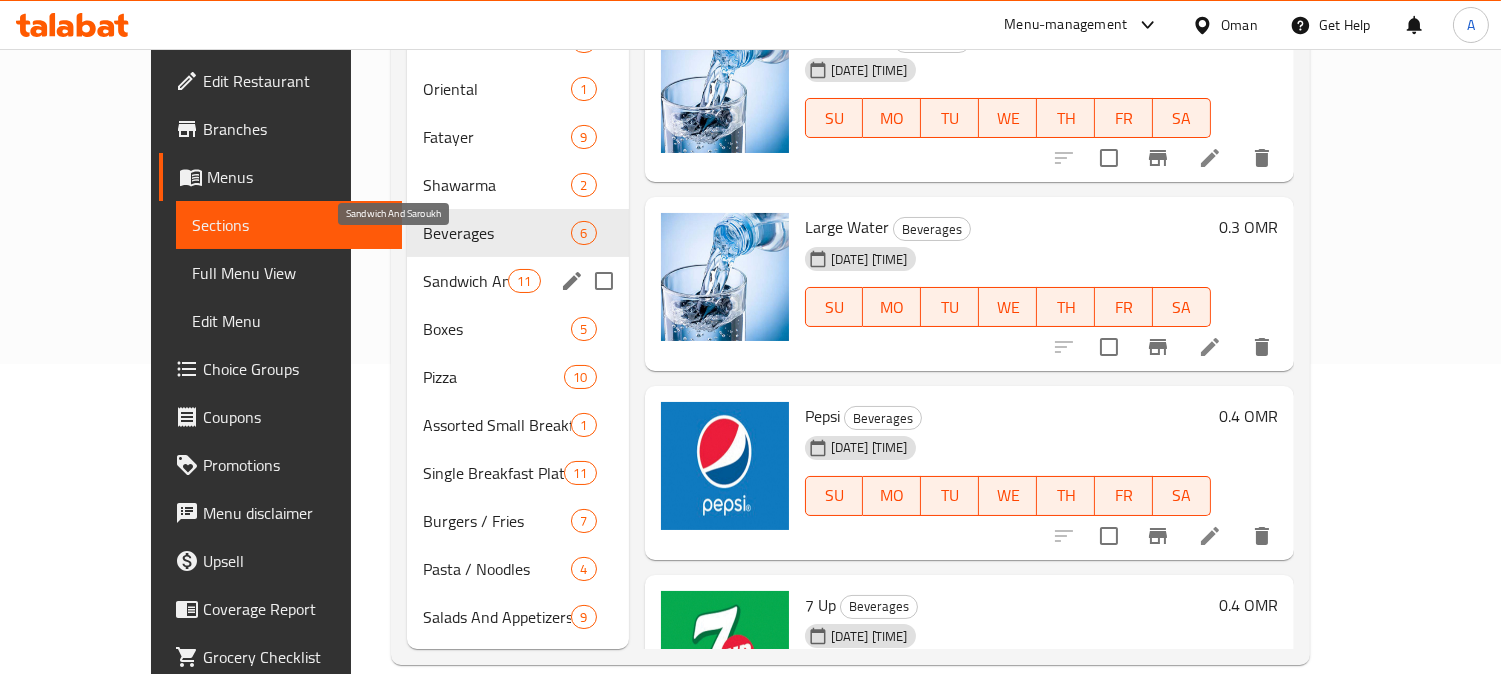 click on "Sandwich And Saroukh" at bounding box center [465, 281] 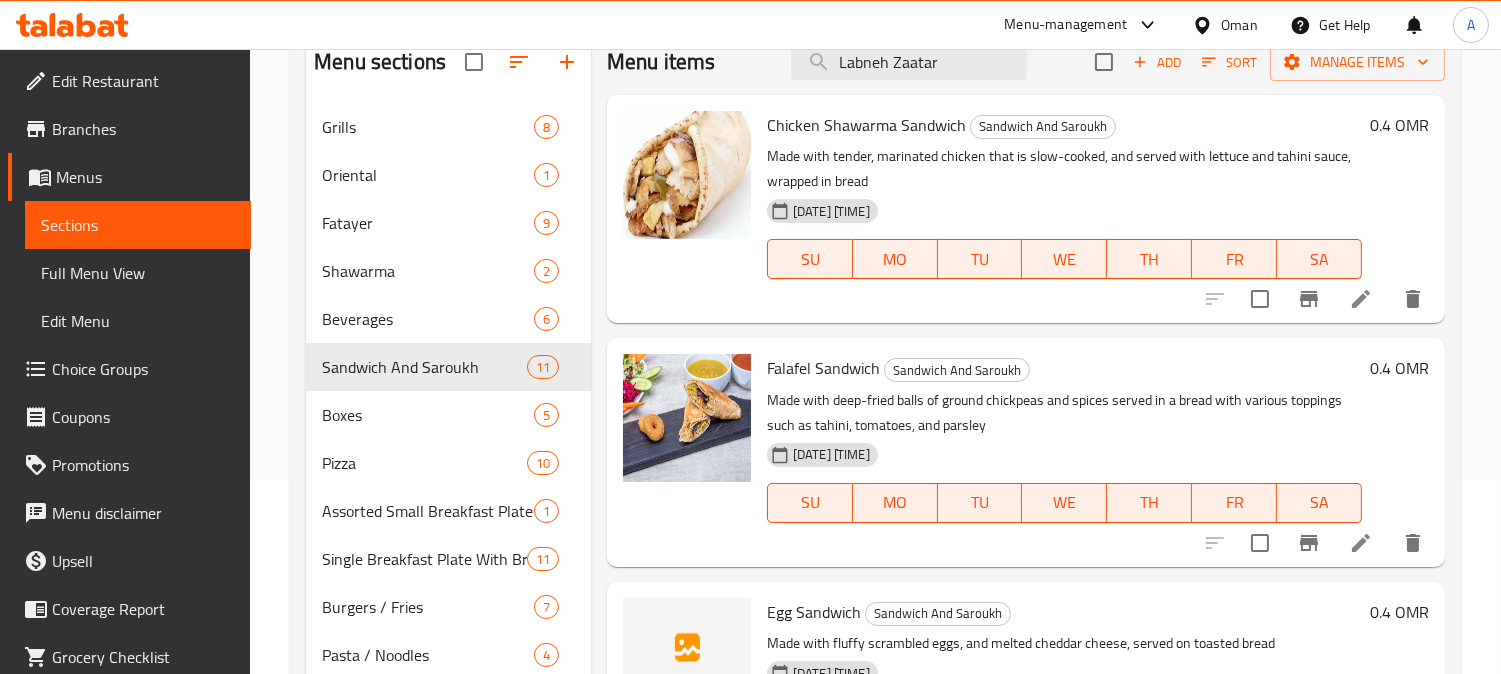 scroll, scrollTop: 0, scrollLeft: 0, axis: both 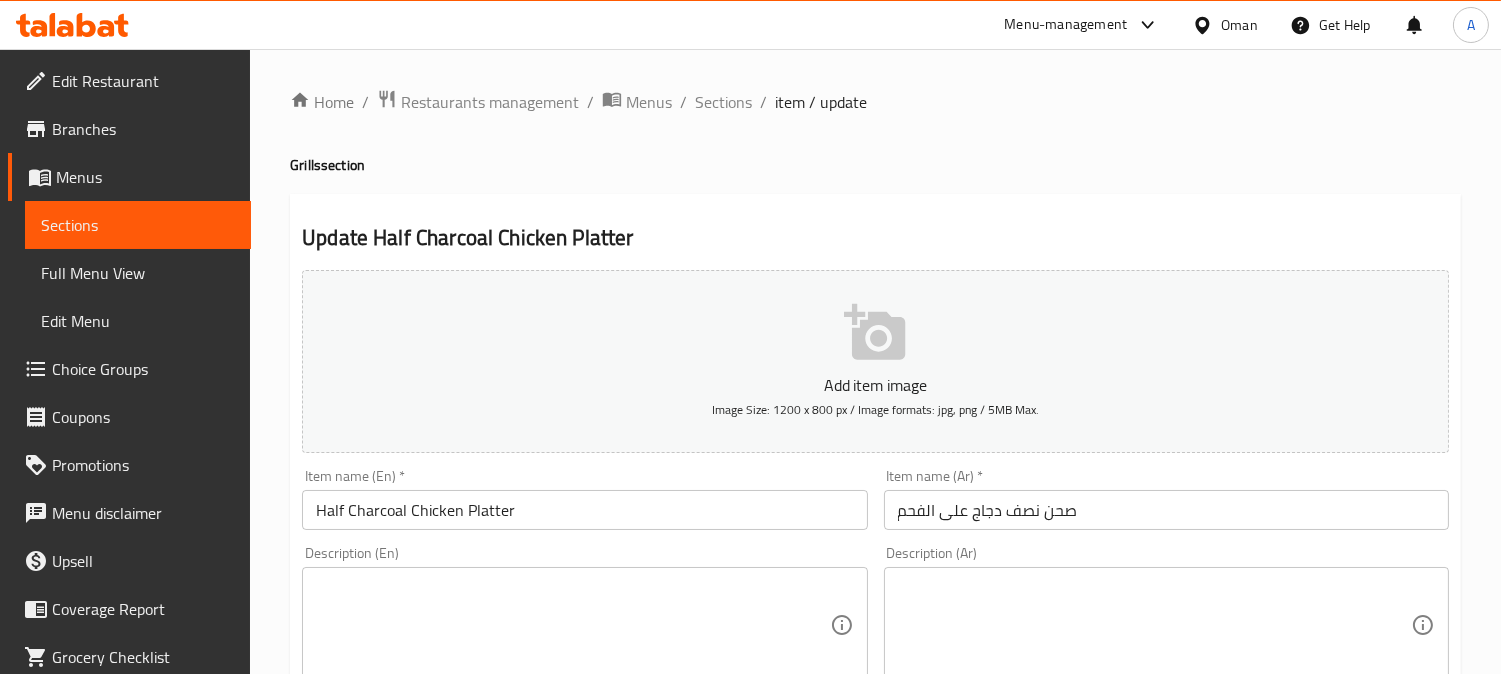 click on "Description (En)" at bounding box center [584, 625] 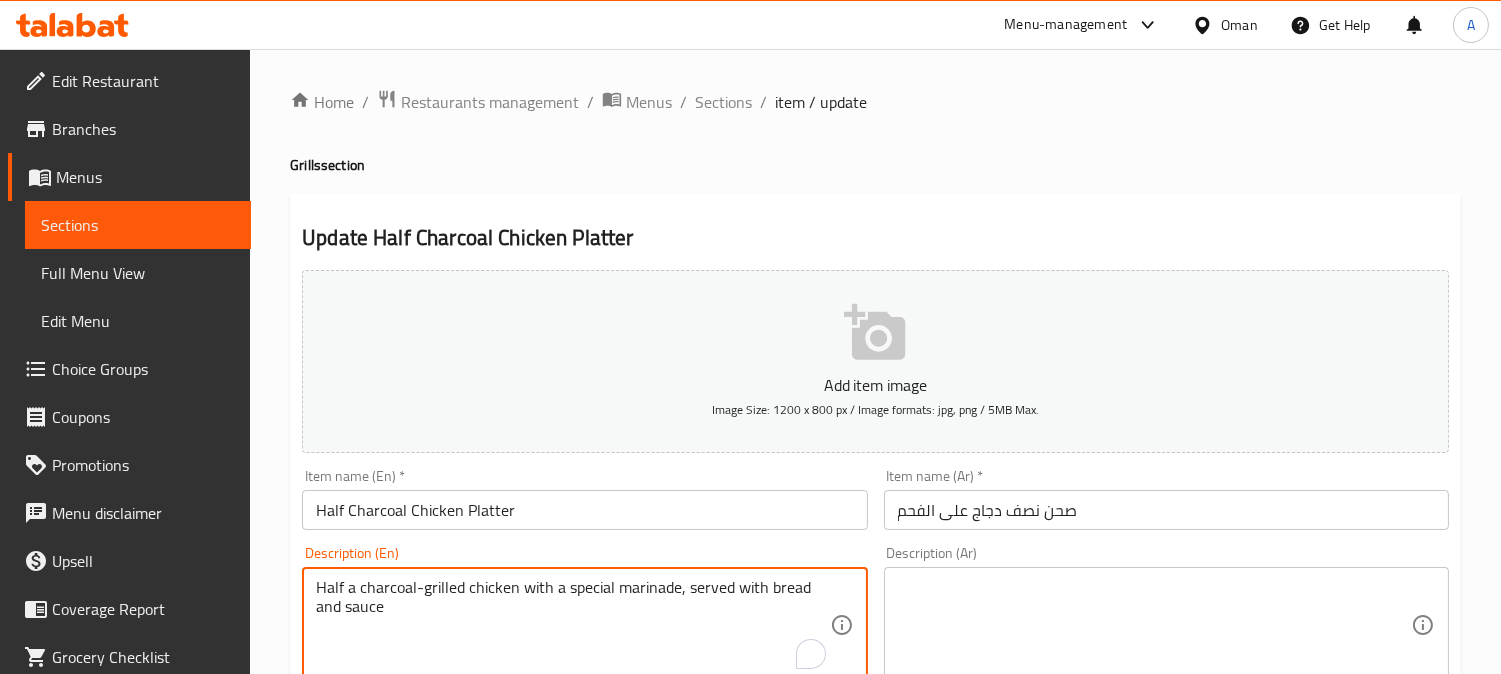 type on "Half a charcoal-grilled chicken with a special marinade, served with bread and sauce" 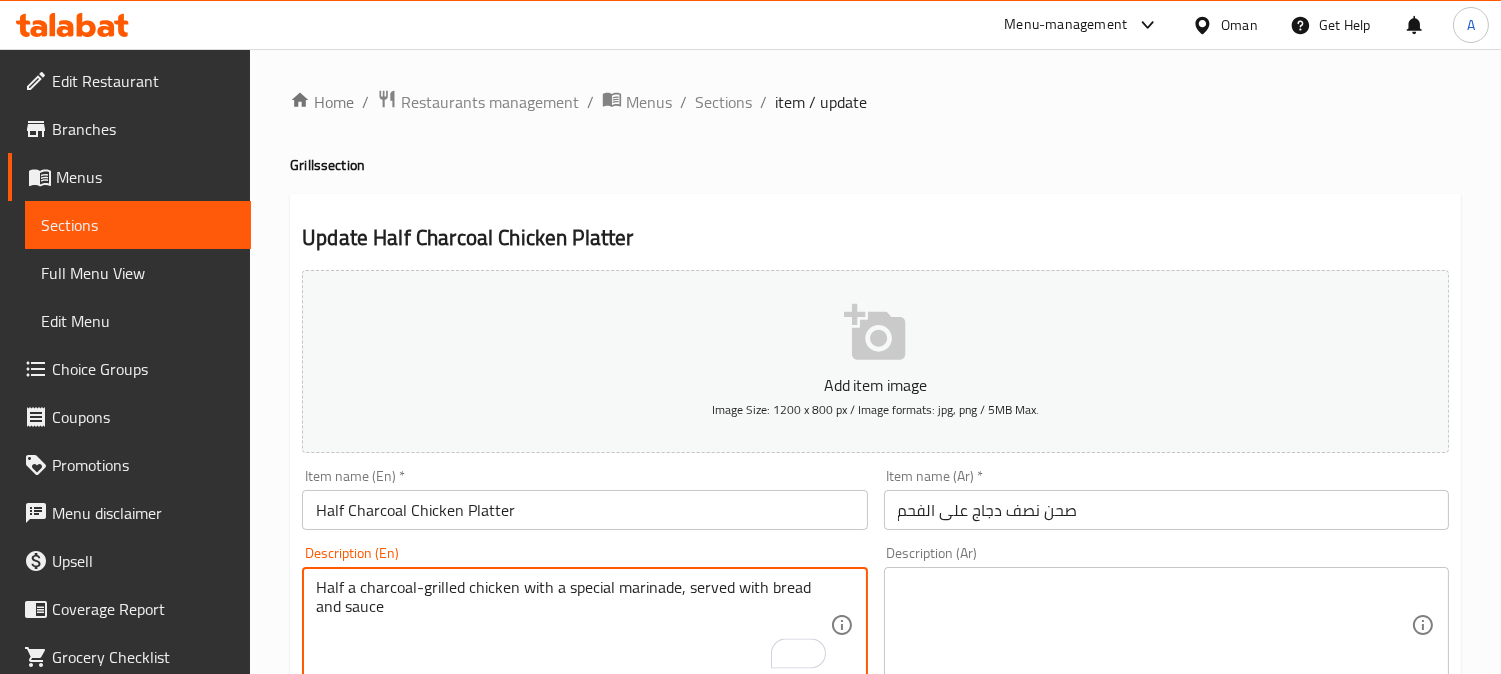 click at bounding box center (1154, 625) 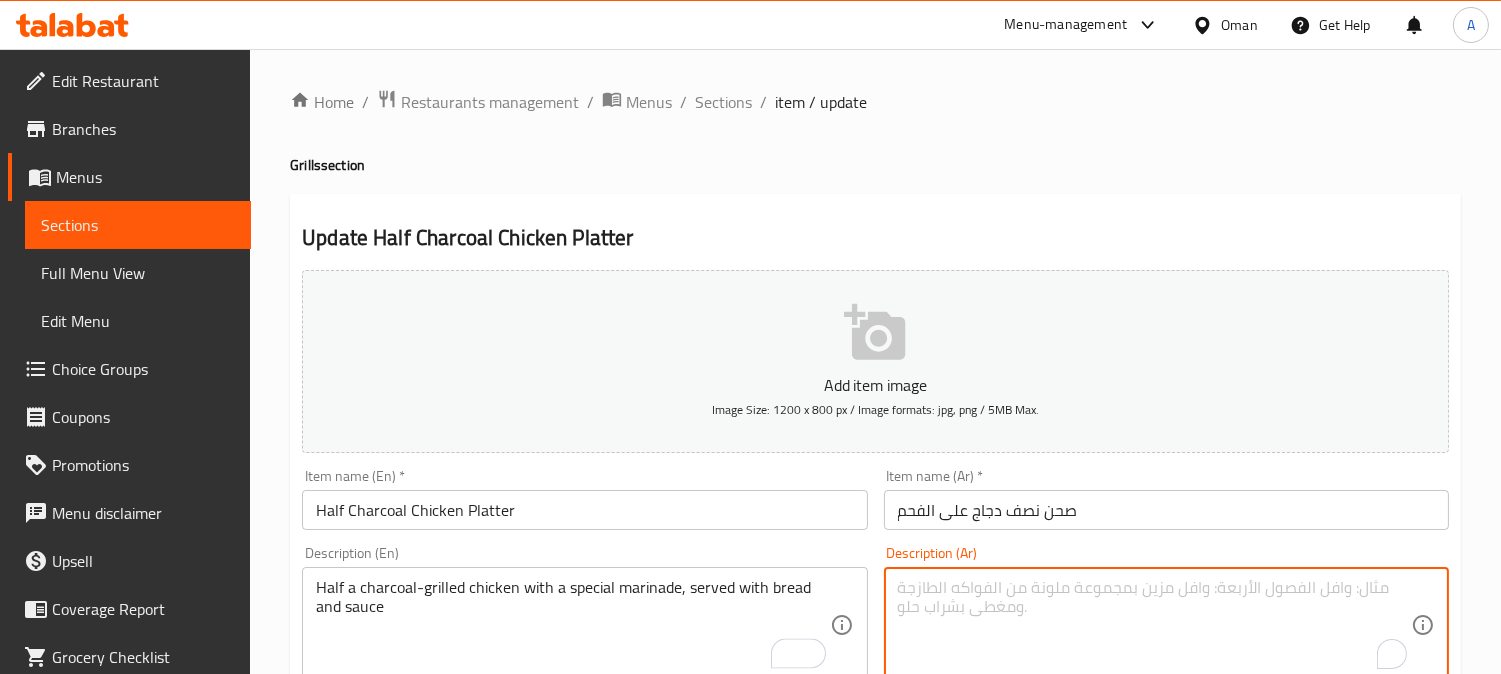 paste on "نصف دجاجة مشوية على الفحم بتتبيلة خاصة، تقدم مع خبز وصوص" 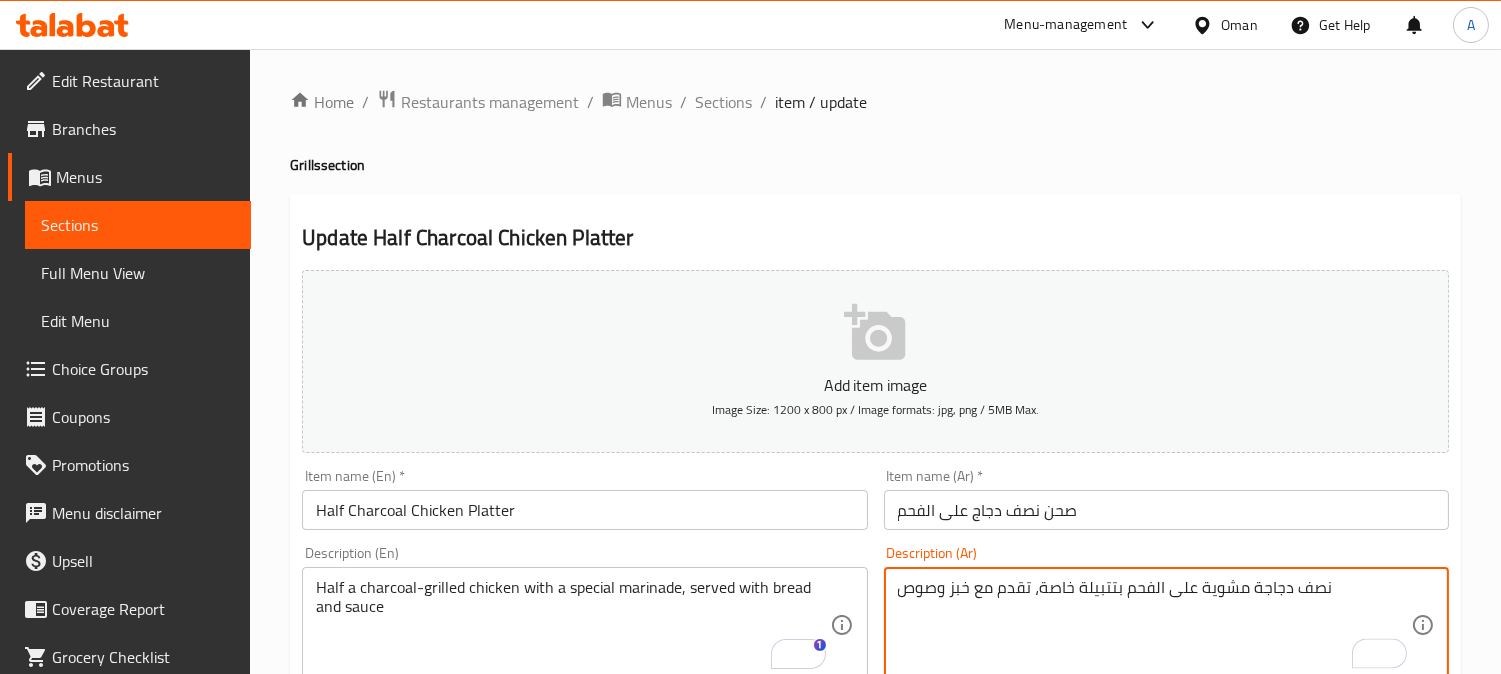 type on "نصف دجاجة مشوية على الفحم بتتبيلة خاصة، تقدم مع خبز وصوص" 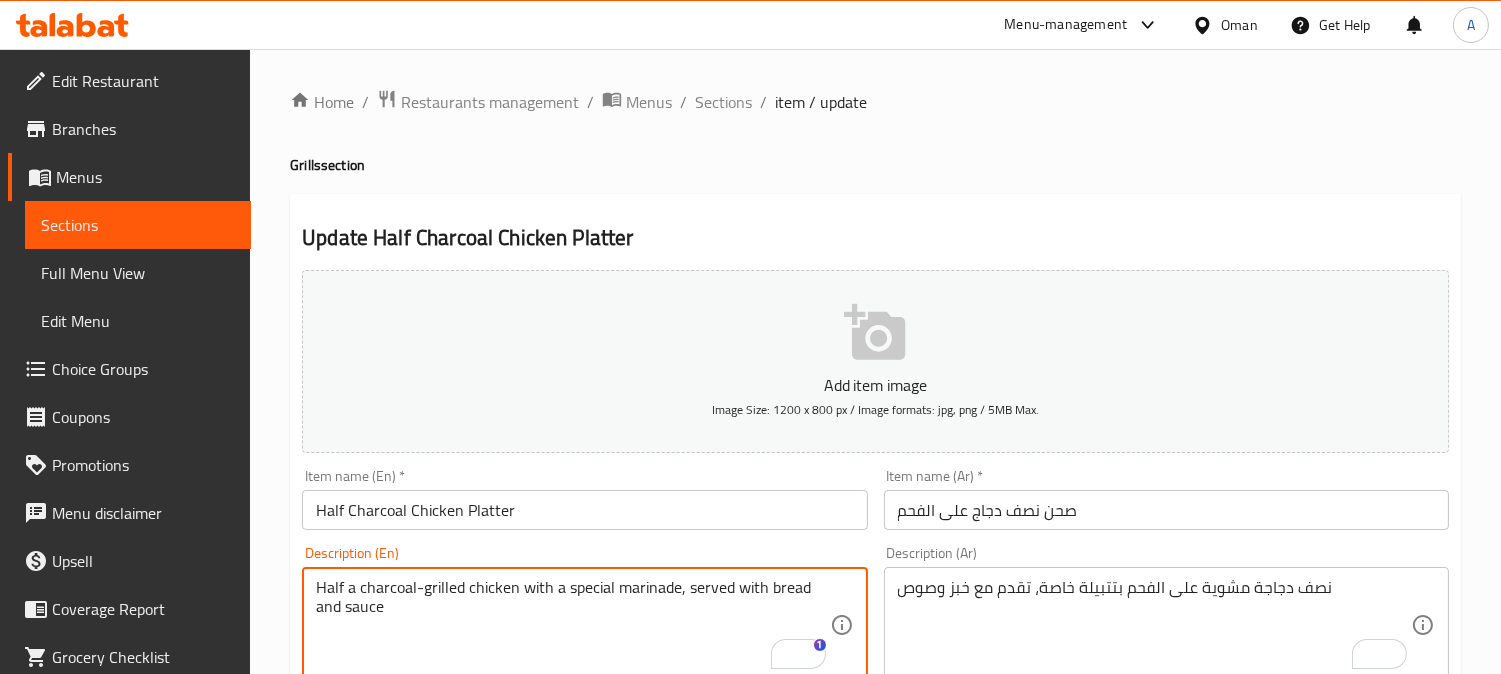 click on "Half a charcoal-grilled chicken with a special marinade, served with bread and sauce" at bounding box center [572, 625] 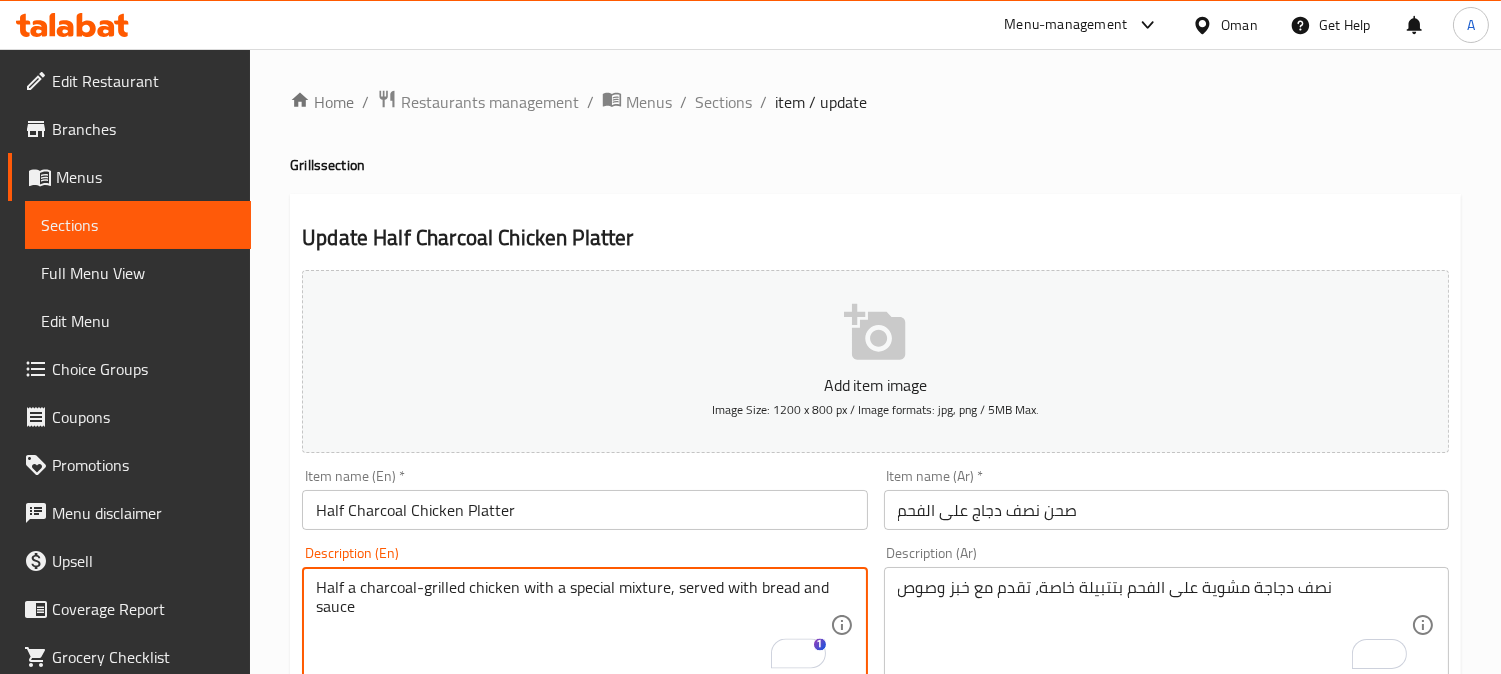 click on "Half Charcoal Chicken Platter" at bounding box center [584, 510] 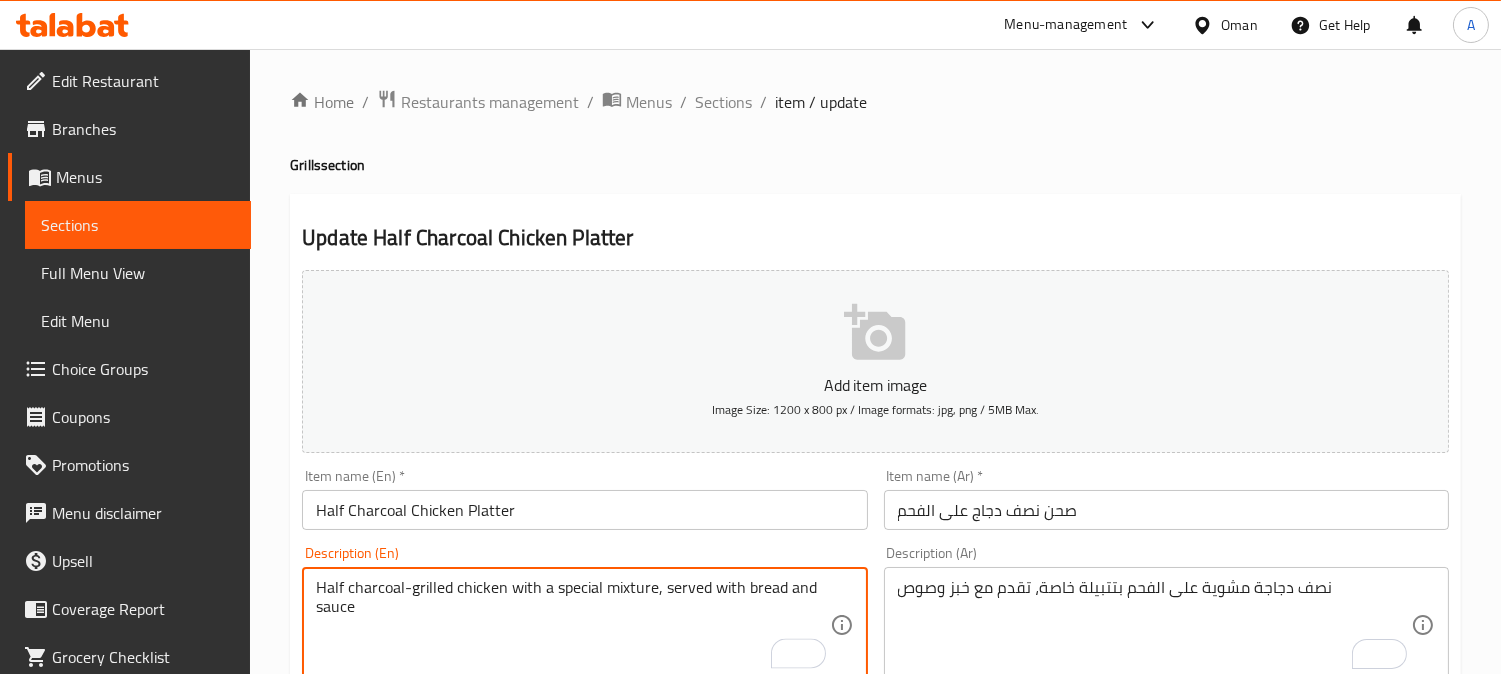type on "Half charcoal-grilled chicken with a special mixture, served with bread and sauce" 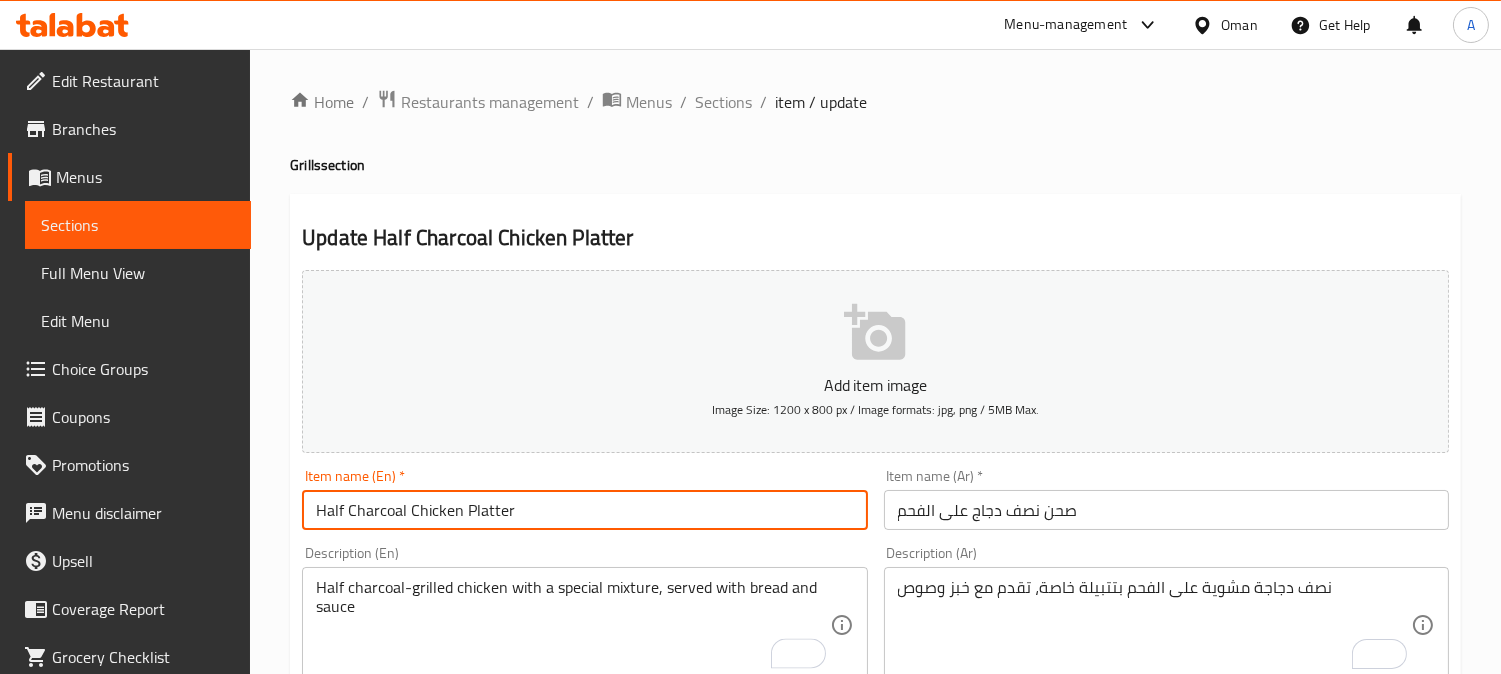 click on "Update" at bounding box center [439, 1326] 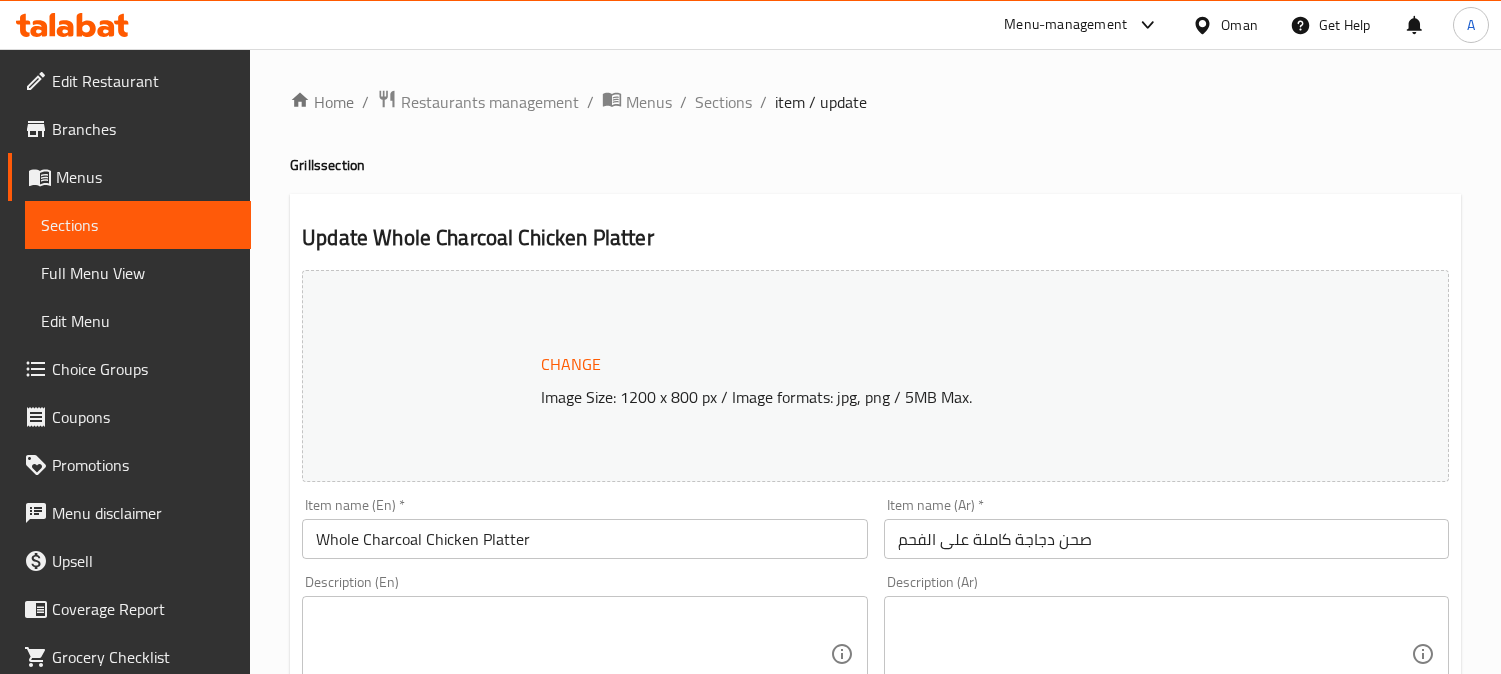 scroll, scrollTop: 0, scrollLeft: 0, axis: both 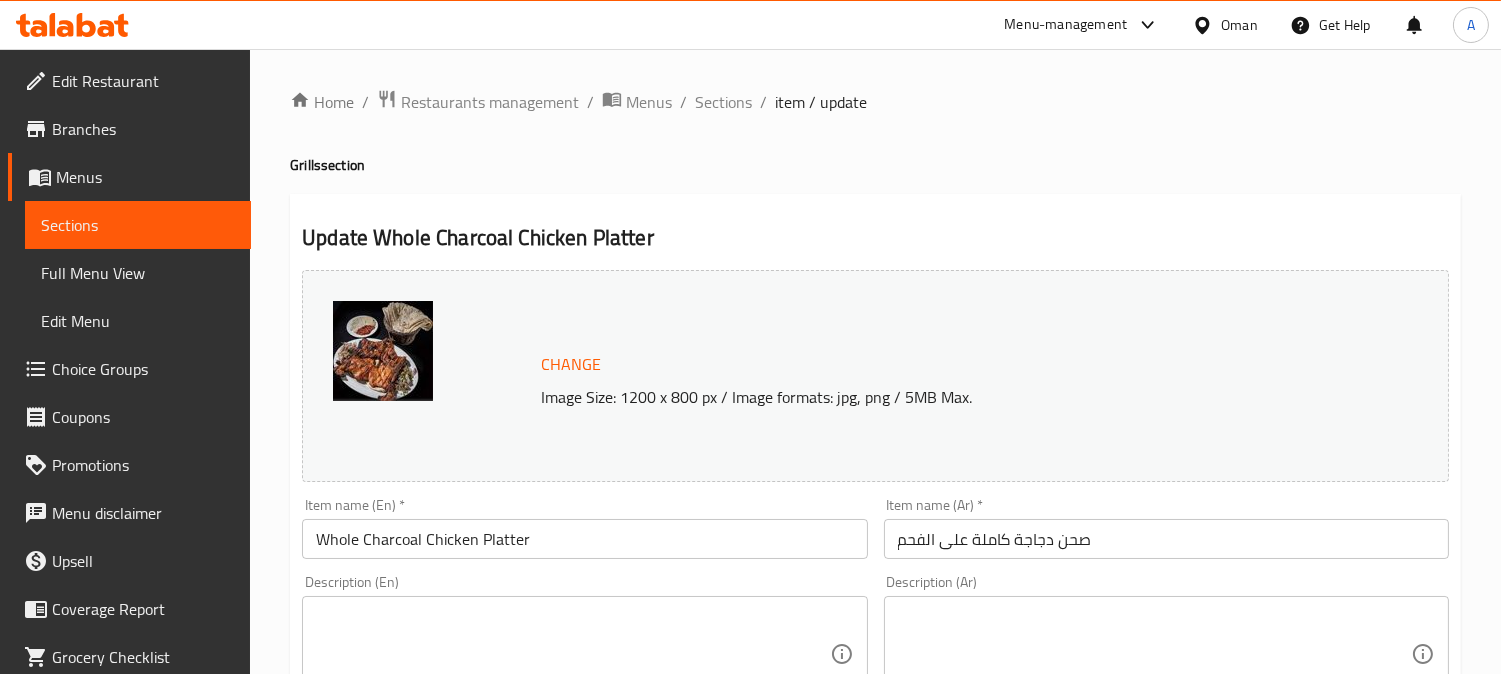 click at bounding box center [1154, 654] 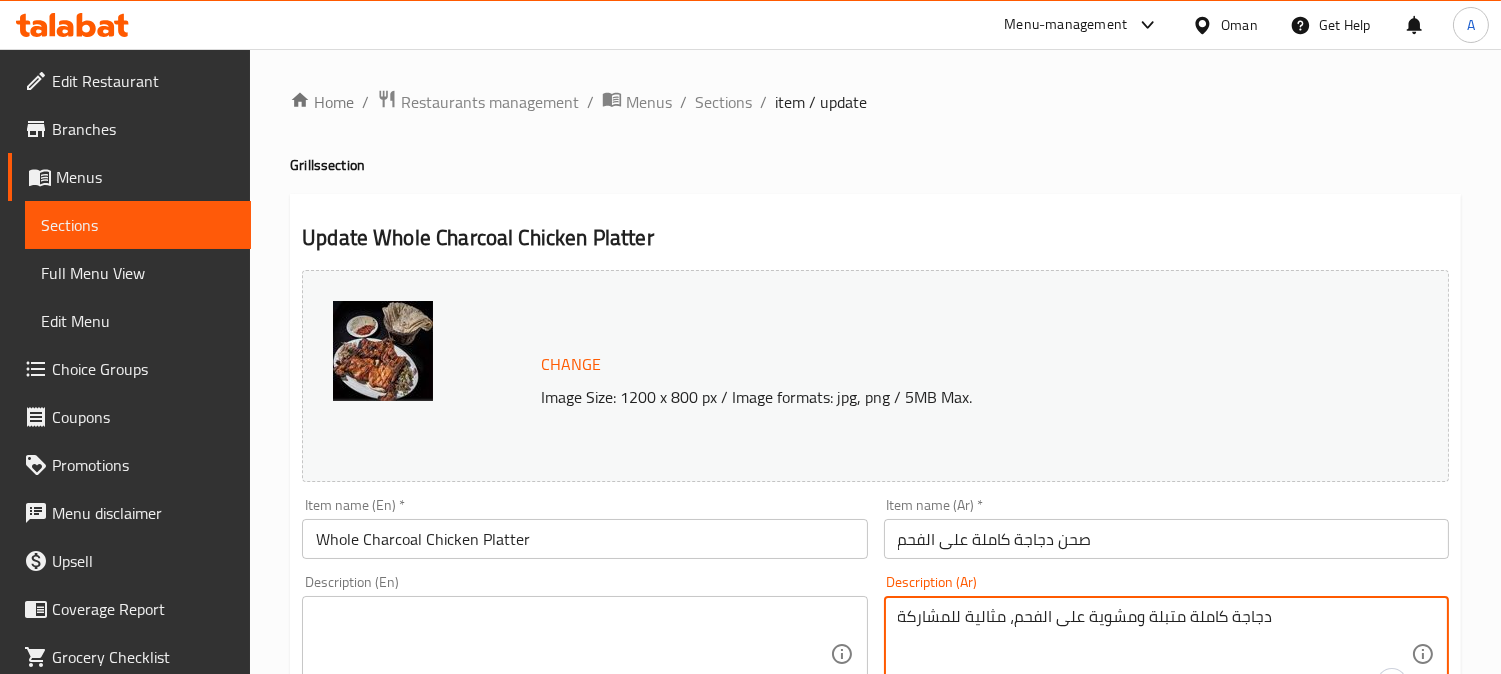 type on "دجاجة كاملة متبلة ومشوية على الفحم، مثالية للمشاركة" 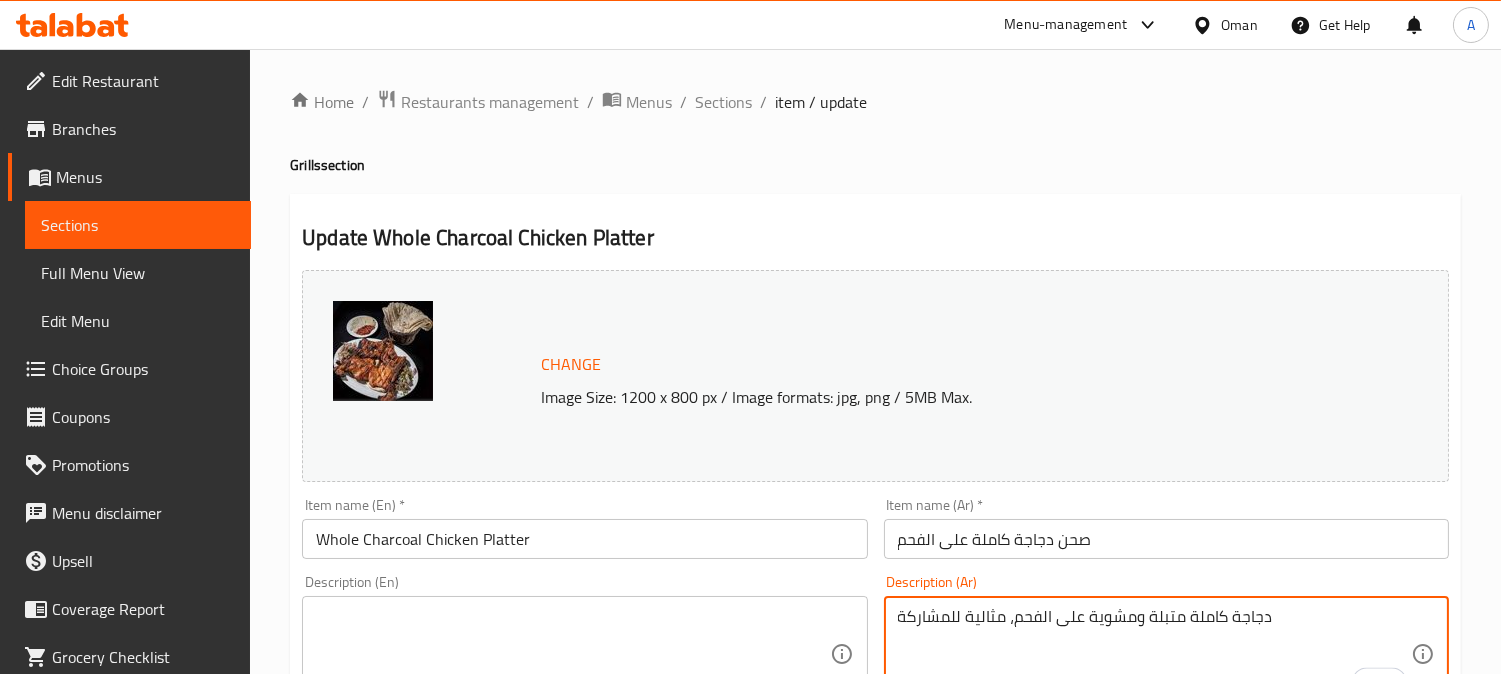 click at bounding box center (572, 654) 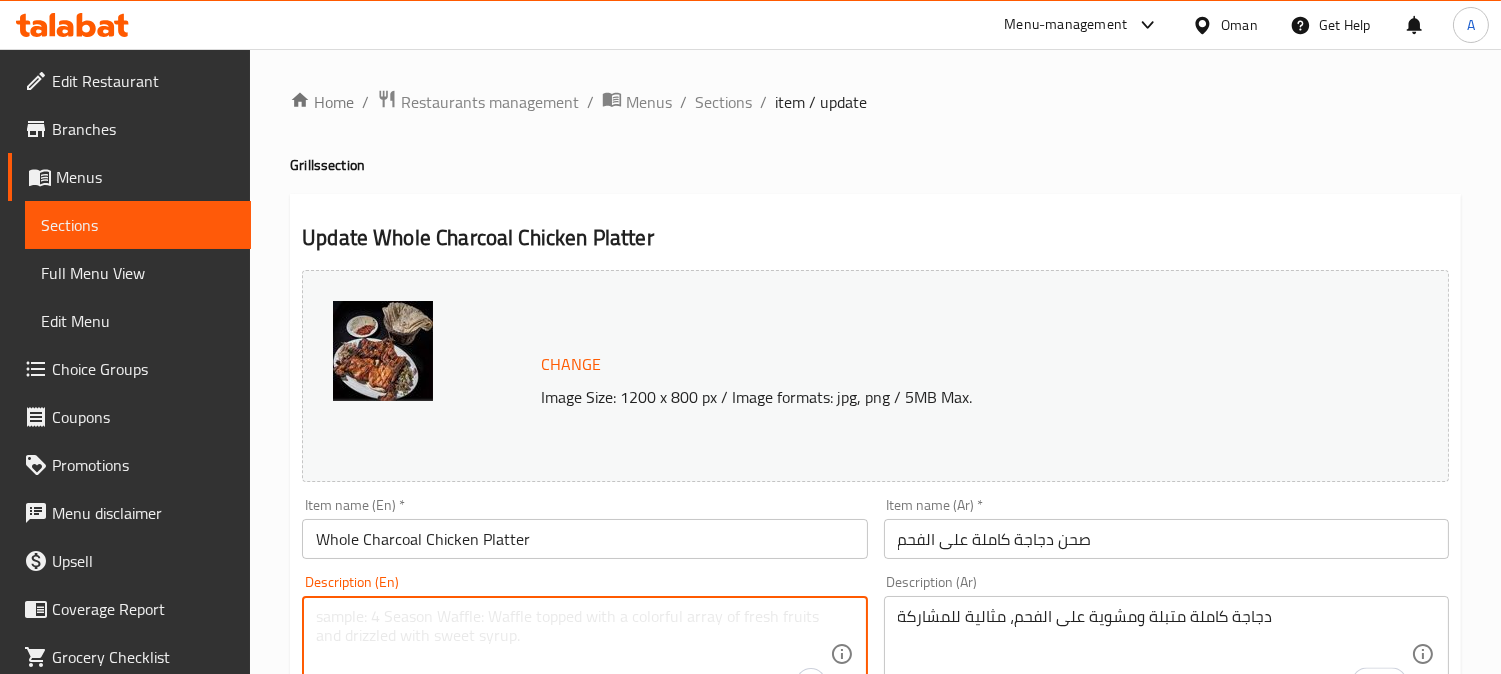 paste on "A whole chicken marinated and charcoal grilled, perfect for sharing." 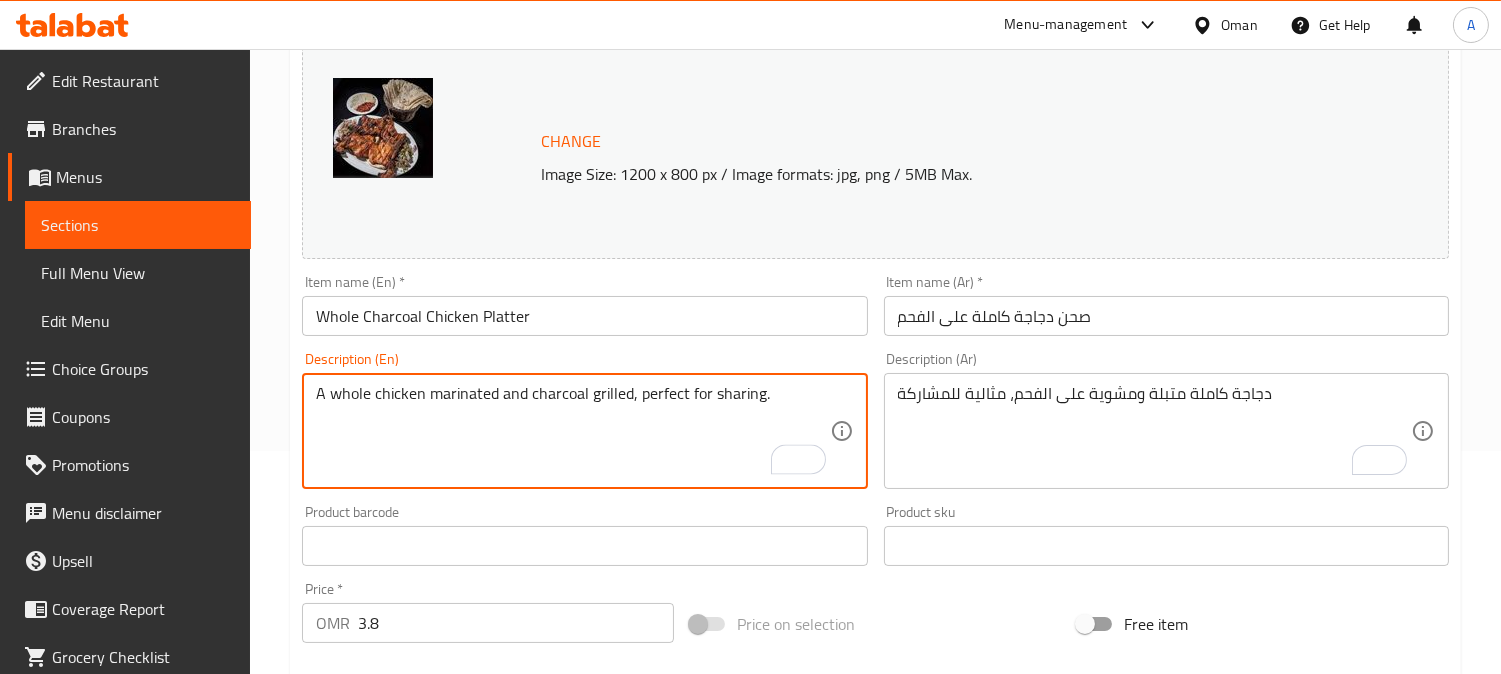 scroll, scrollTop: 333, scrollLeft: 0, axis: vertical 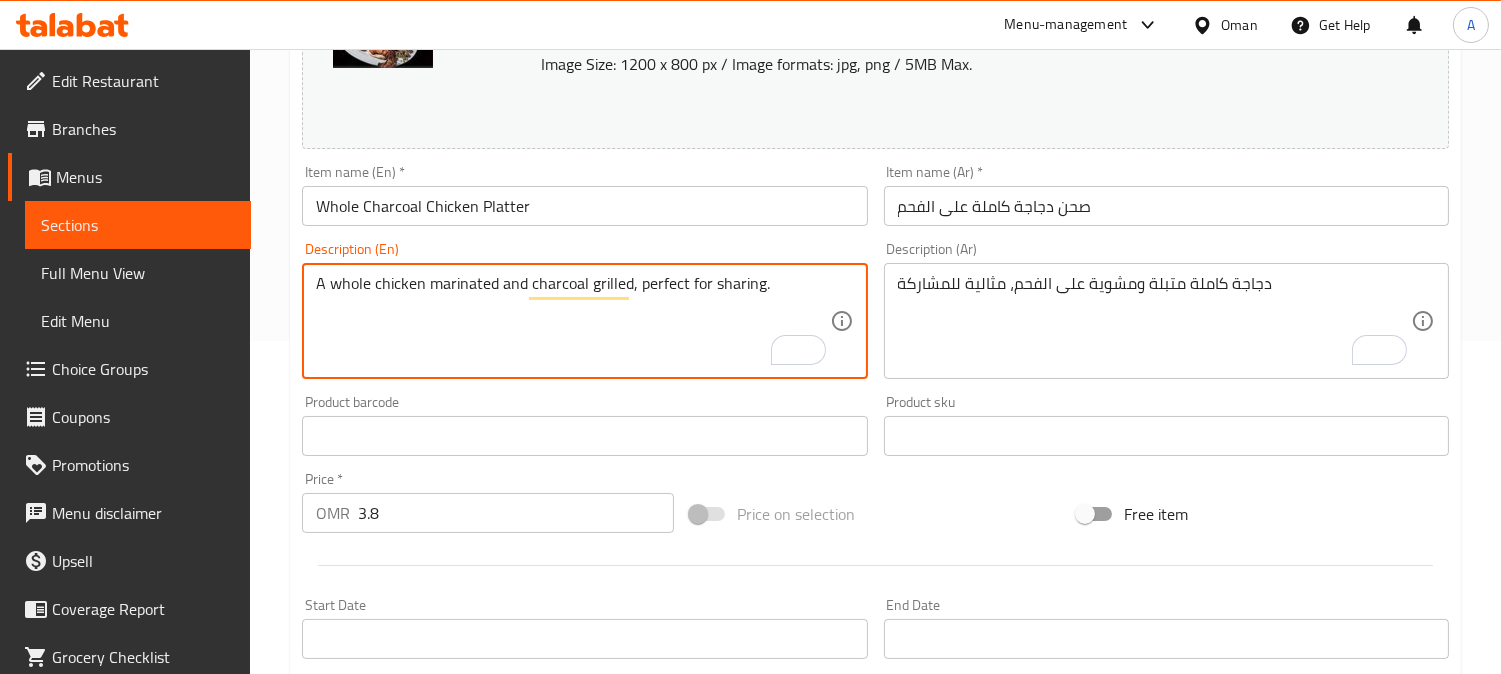 type on "A whole chicken marinated and charcoal grilled, perfect for sharing." 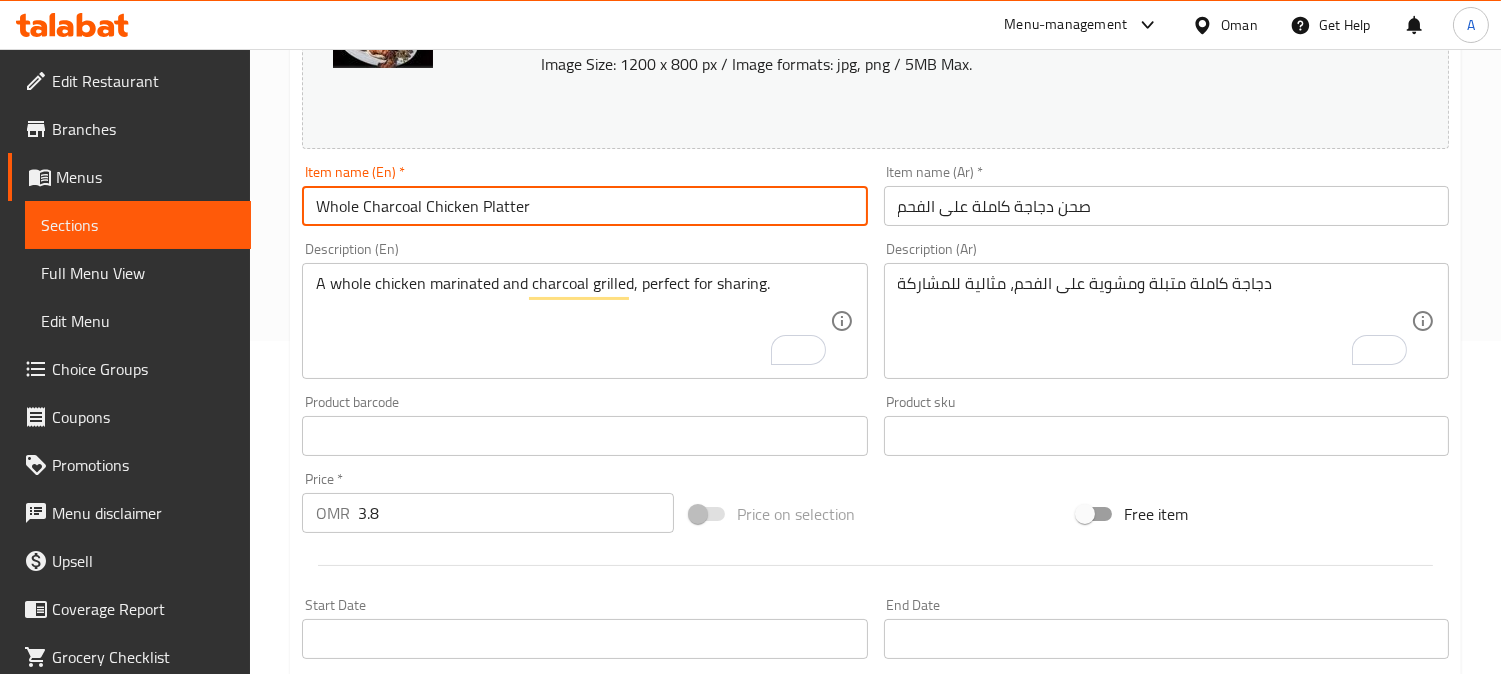click on "Update" at bounding box center (439, 1022) 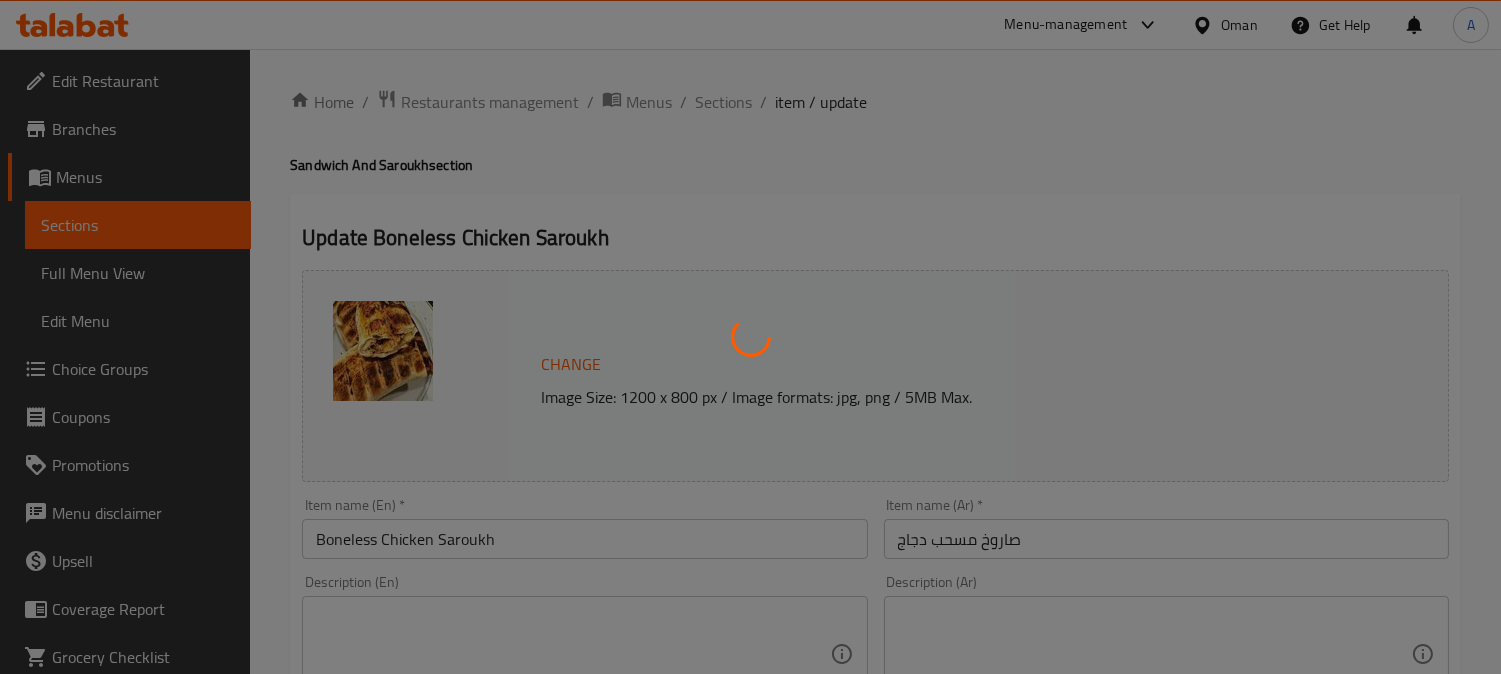 scroll, scrollTop: 222, scrollLeft: 0, axis: vertical 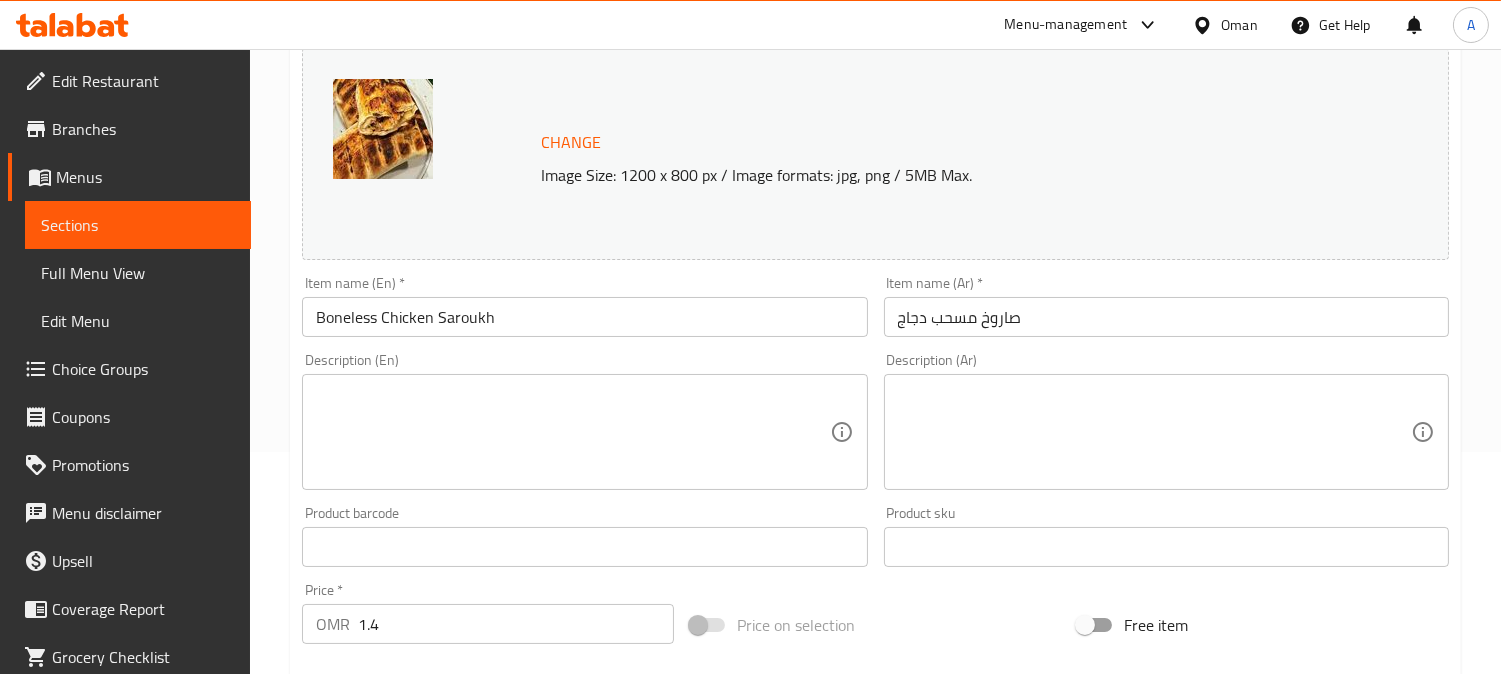 click on "Description (Ar)" at bounding box center [1166, 432] 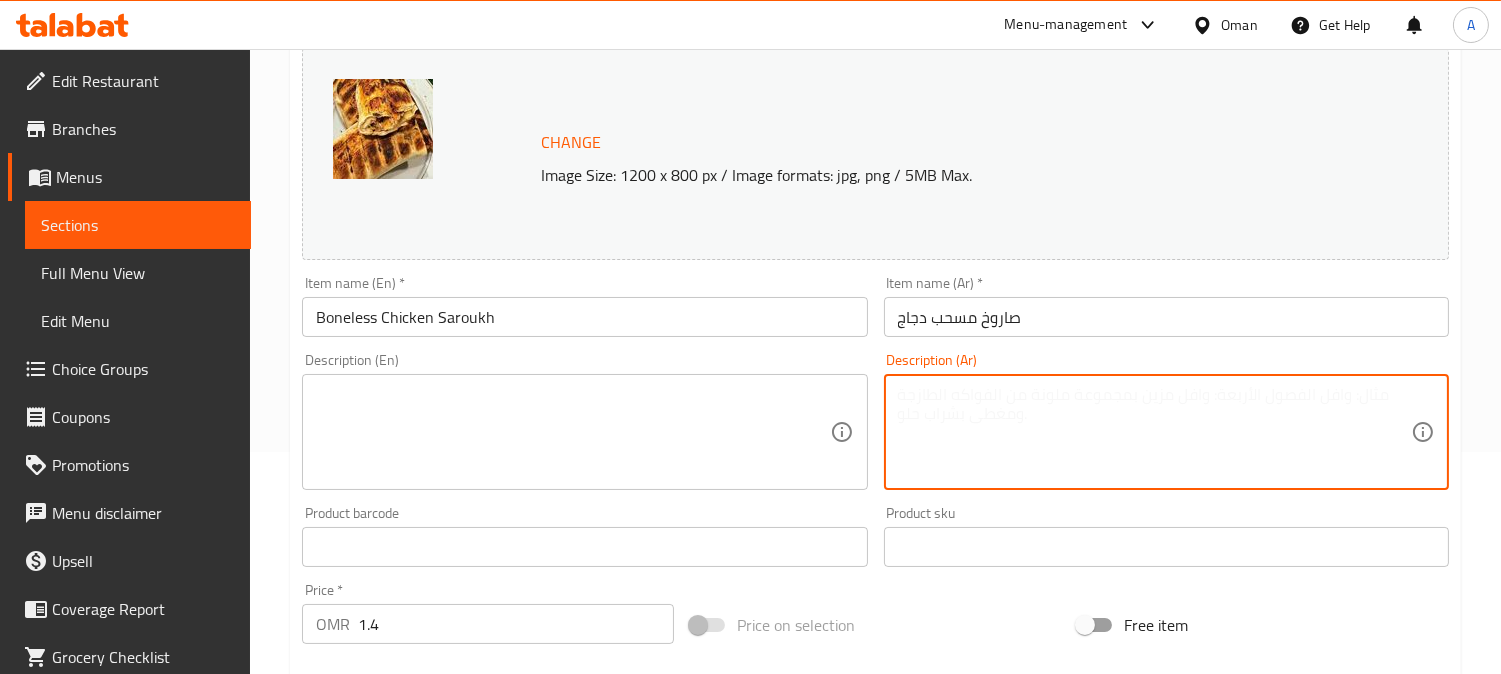 paste on "طع دجاج مقرمشة داخل خبز عربي مع صوص" 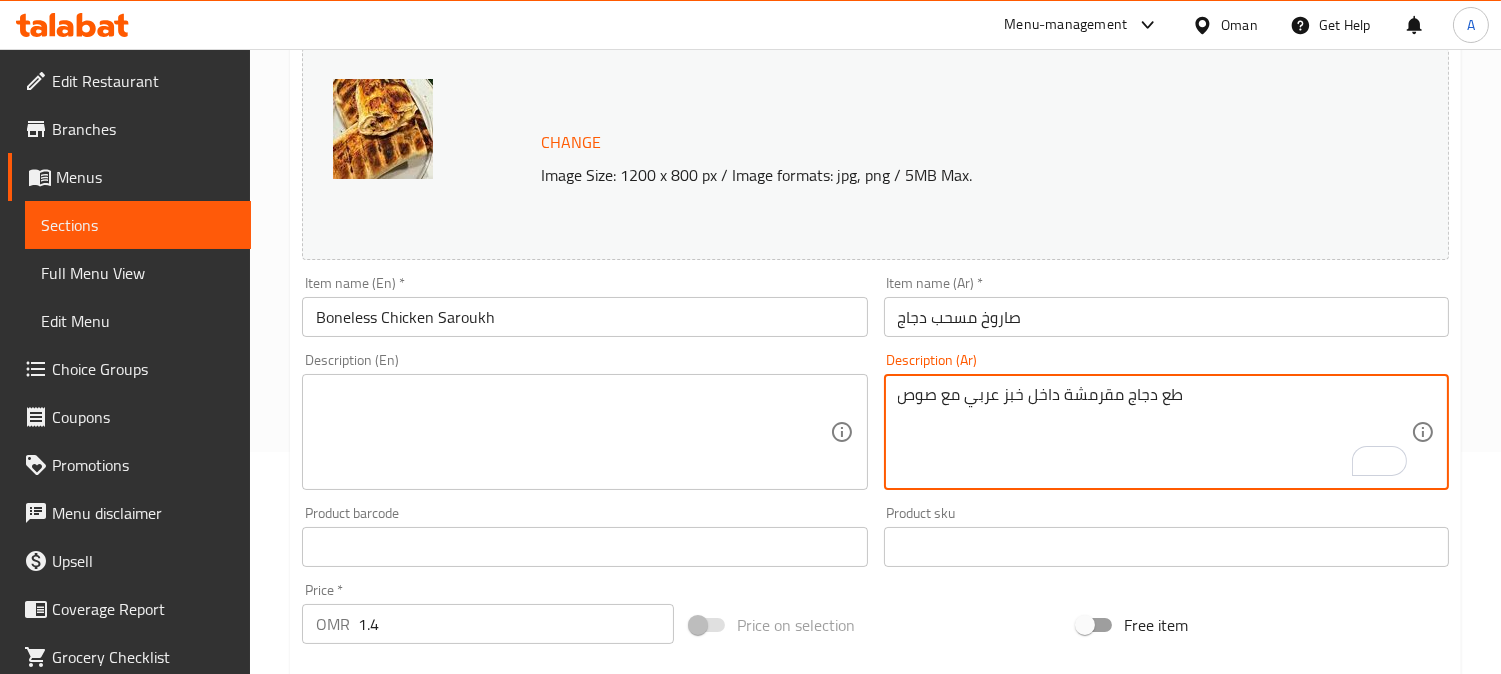 click on "طع دجاج مقرمشة داخل خبز عربي مع صوص" at bounding box center [1154, 432] 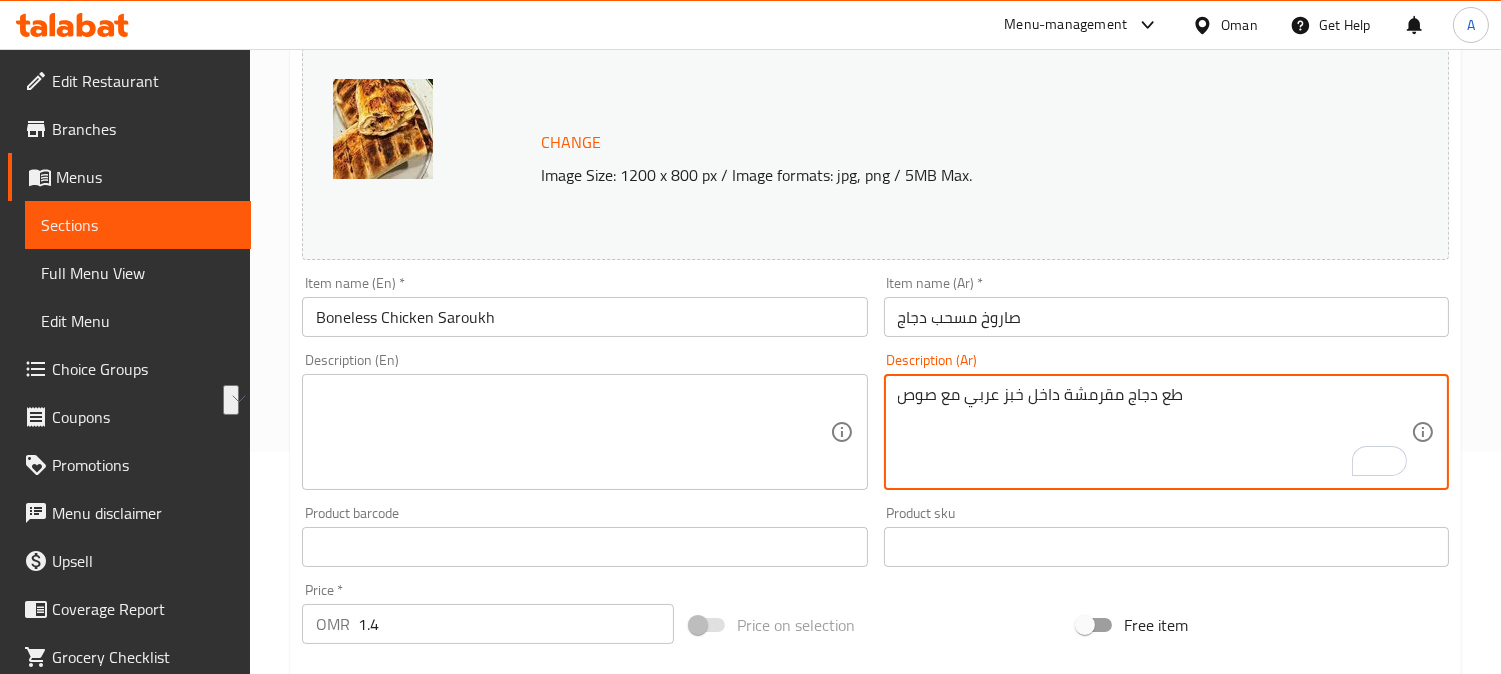 paste on "ق" 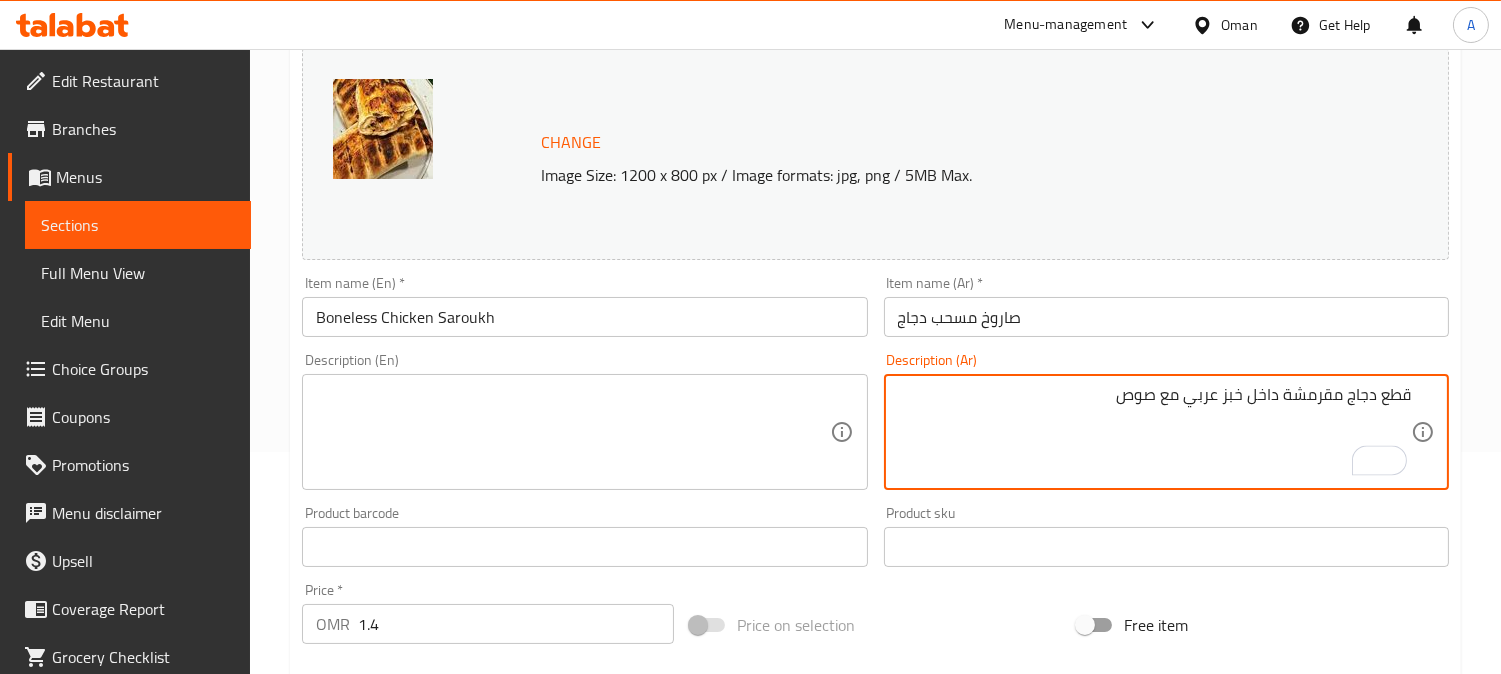 type on "قطع دجاج مقرمشة داخل خبز عربي مع صوص" 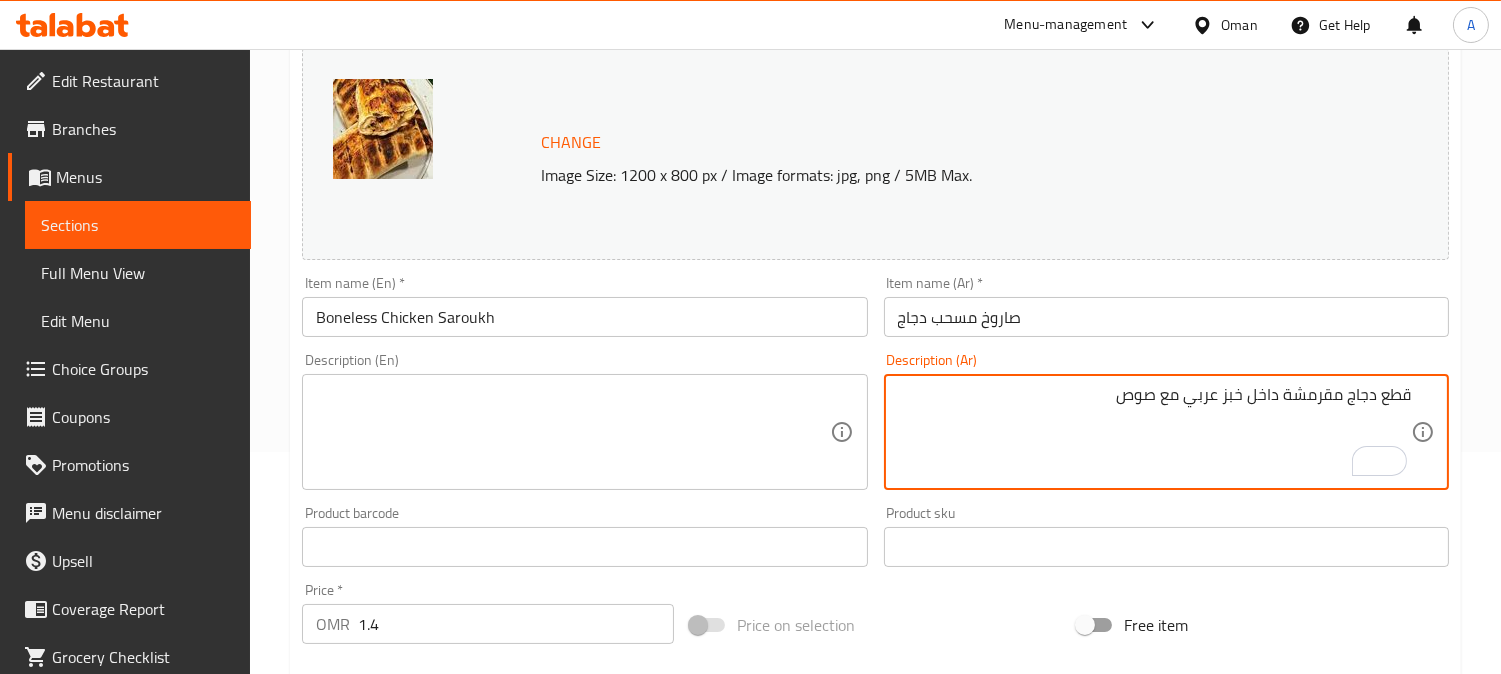 click at bounding box center (572, 432) 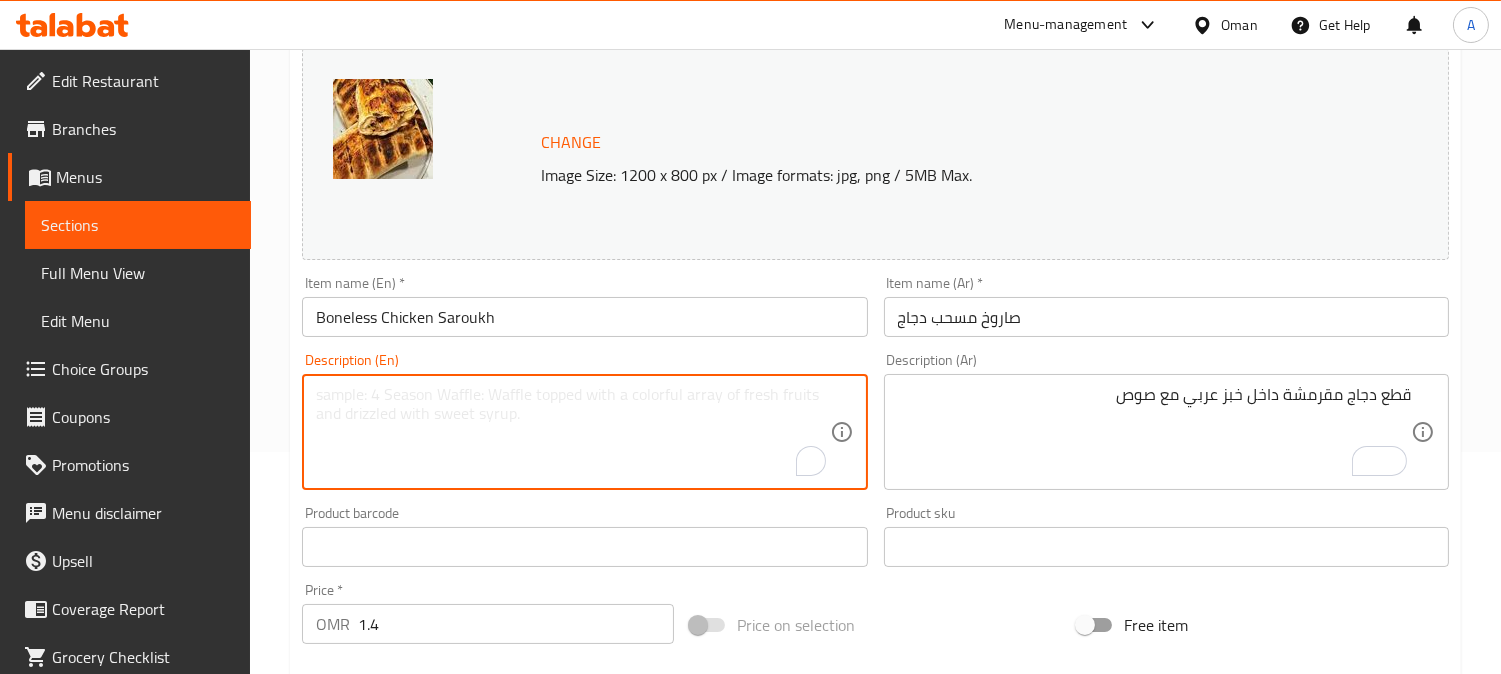 paste on "Crispy chicken pieces inside Arabic bread with sauce" 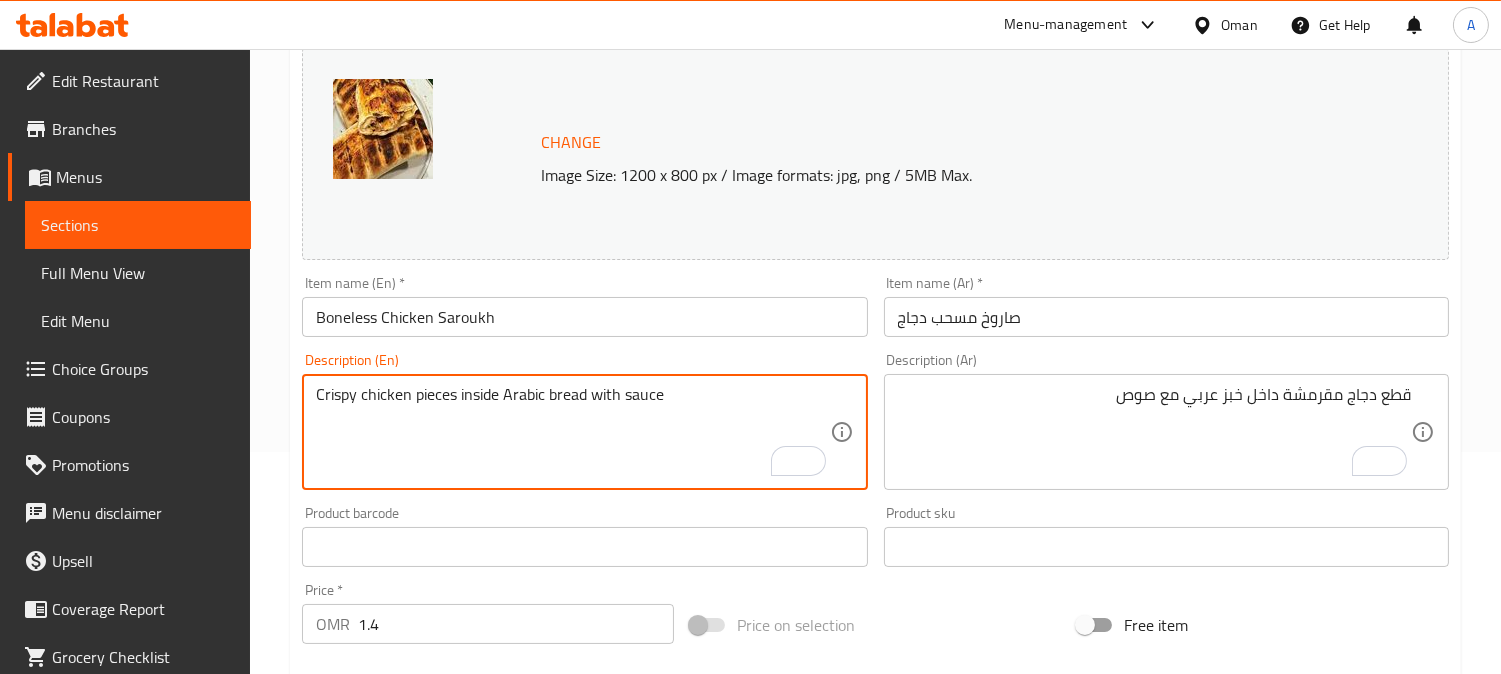 type on "Crispy chicken pieces inside Arabic bread with sauce" 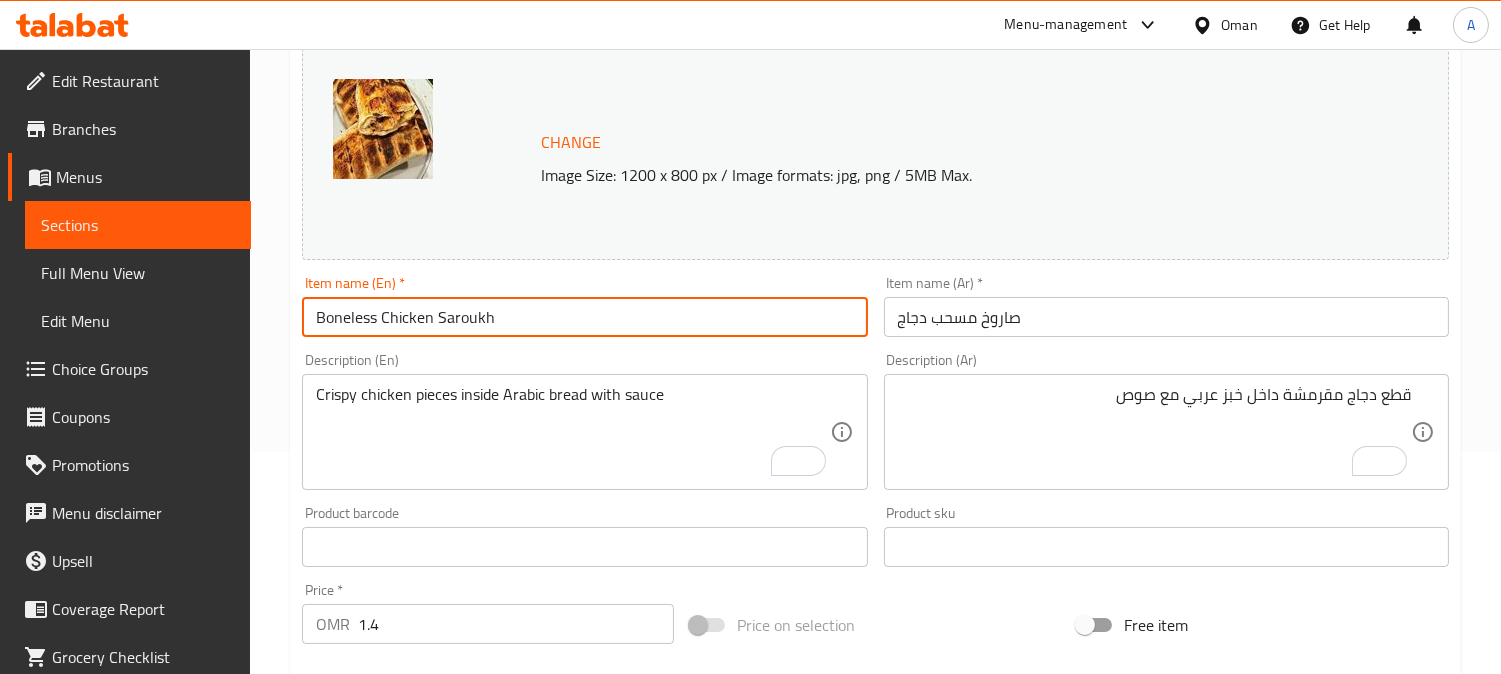 click on "Update" at bounding box center (439, 1133) 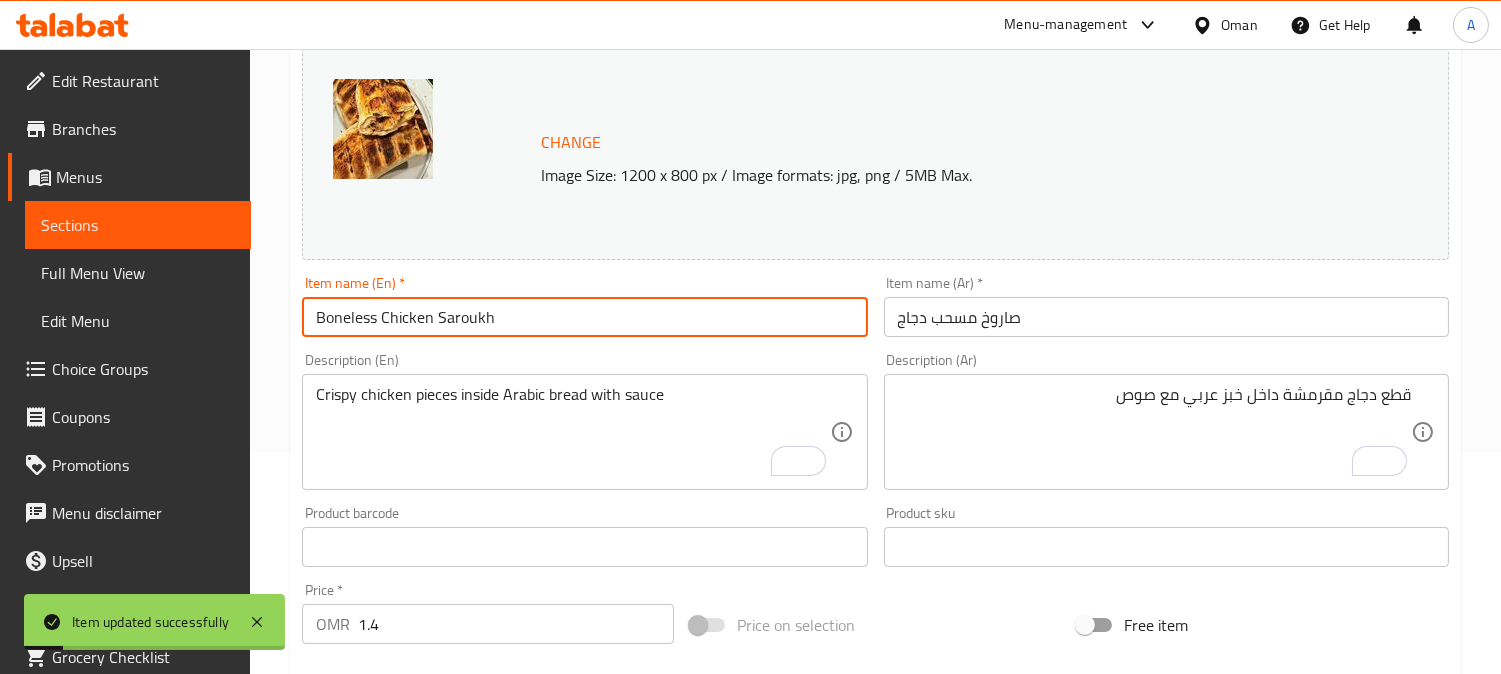 click on "صاروخ مسحب دجاج" at bounding box center [1166, 317] 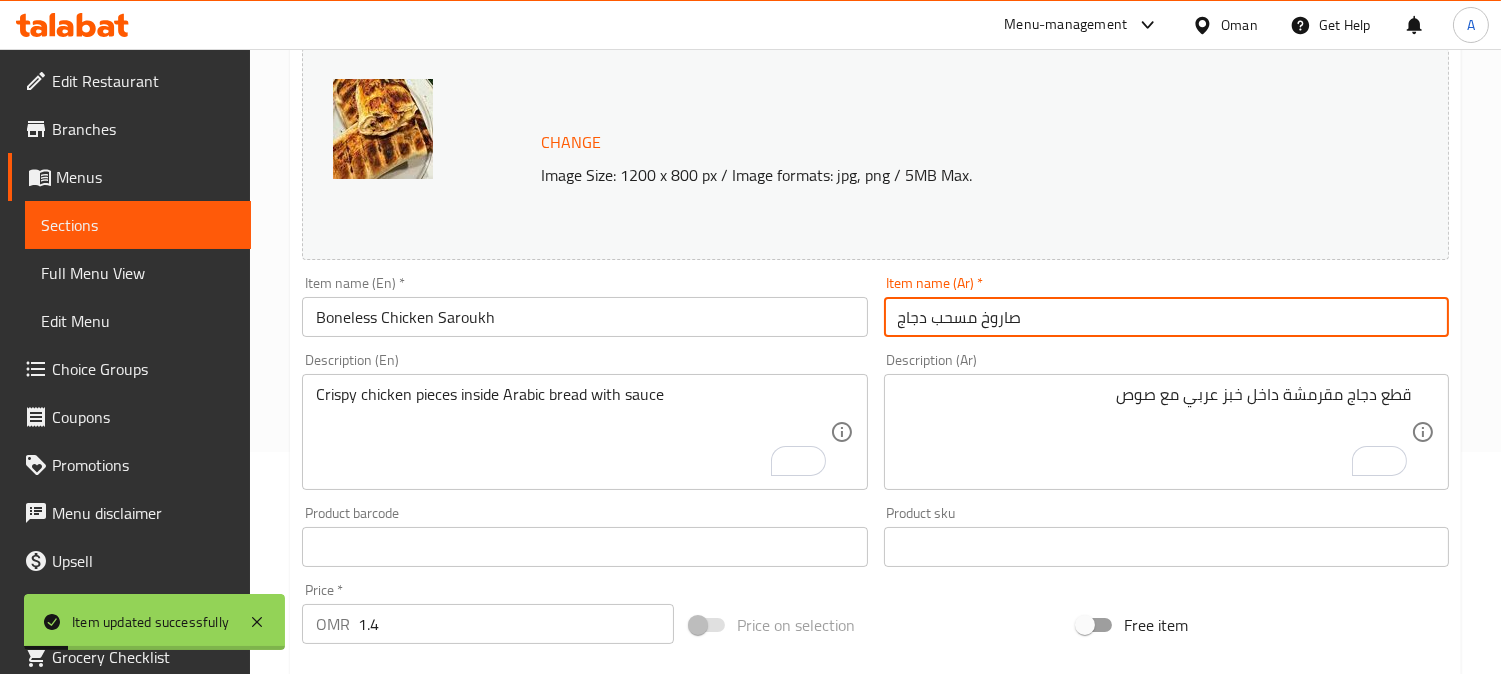 click on "صاروخ مسحب دجاج" at bounding box center (1166, 317) 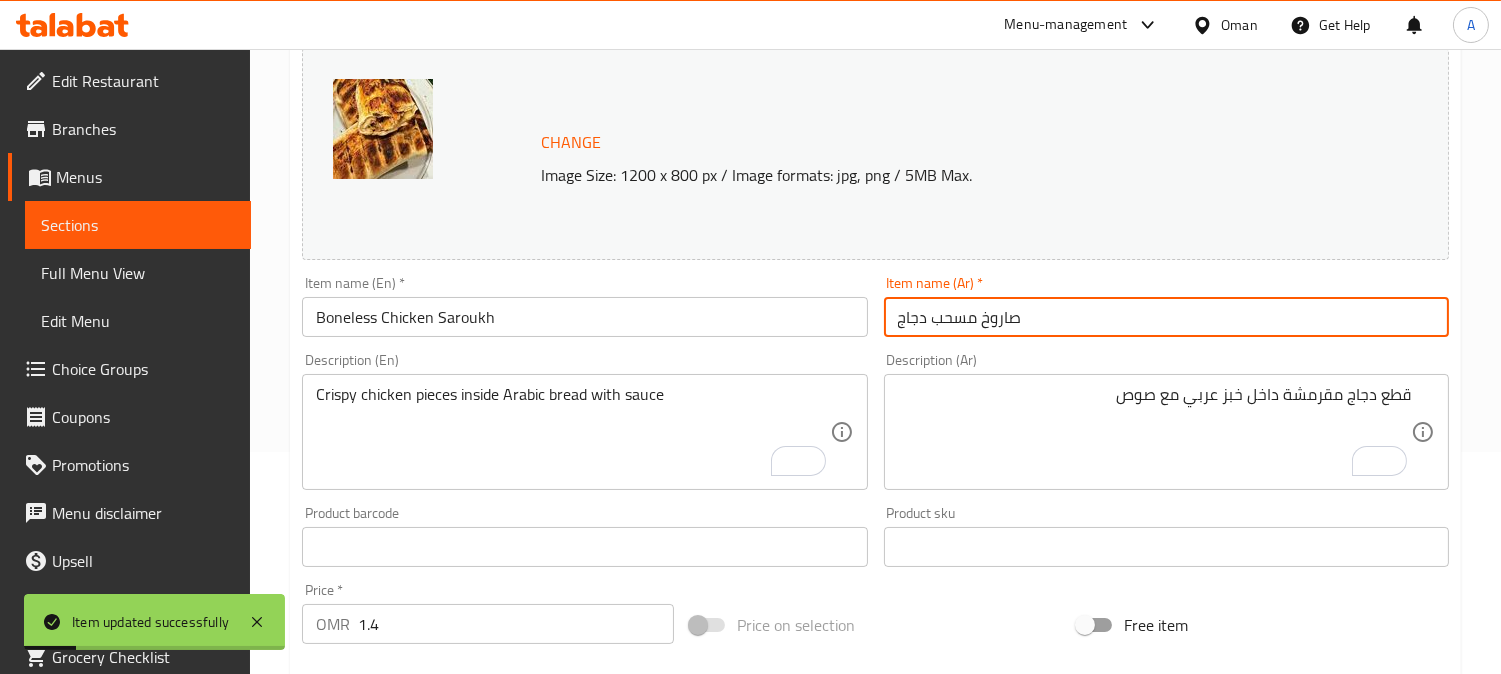click on "صاروخ مسحب دجاج" at bounding box center [1166, 317] 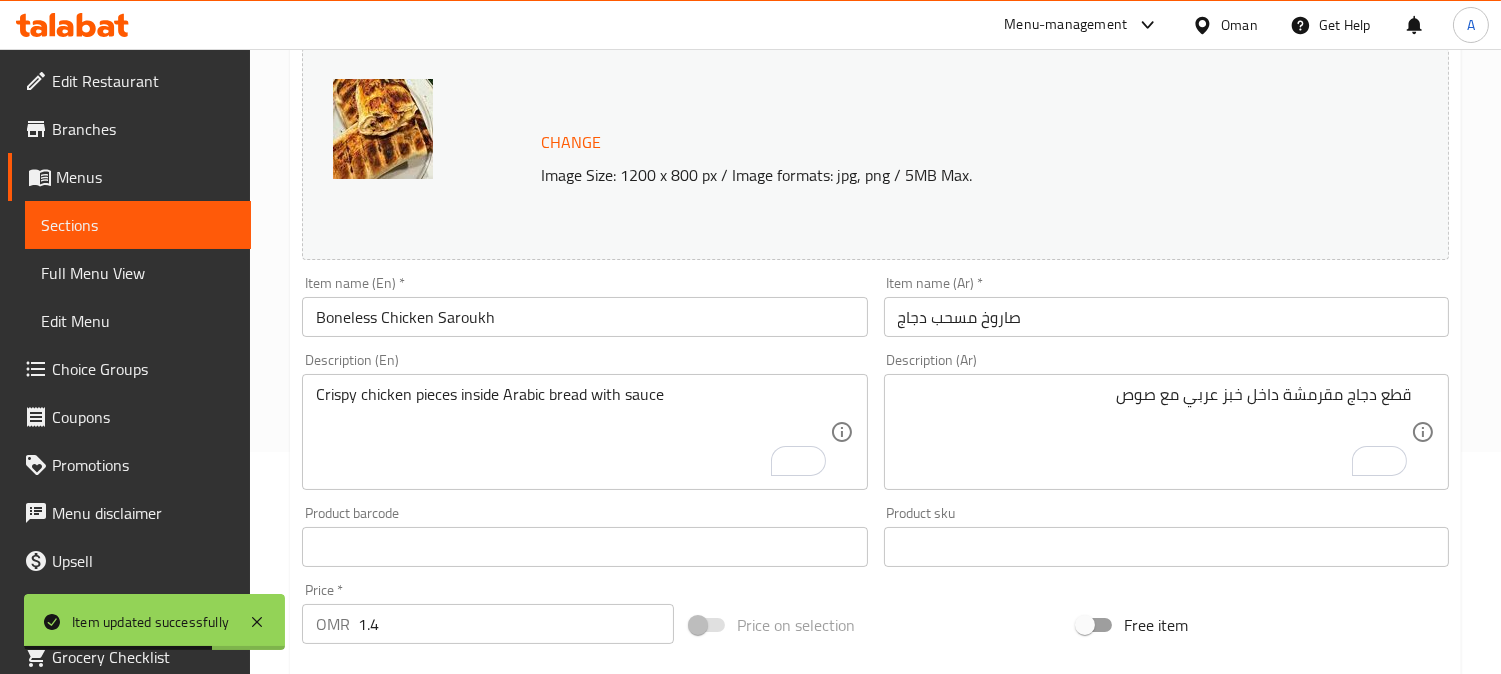 click on "Menu-management Oman Get Help A" at bounding box center [750, 25] 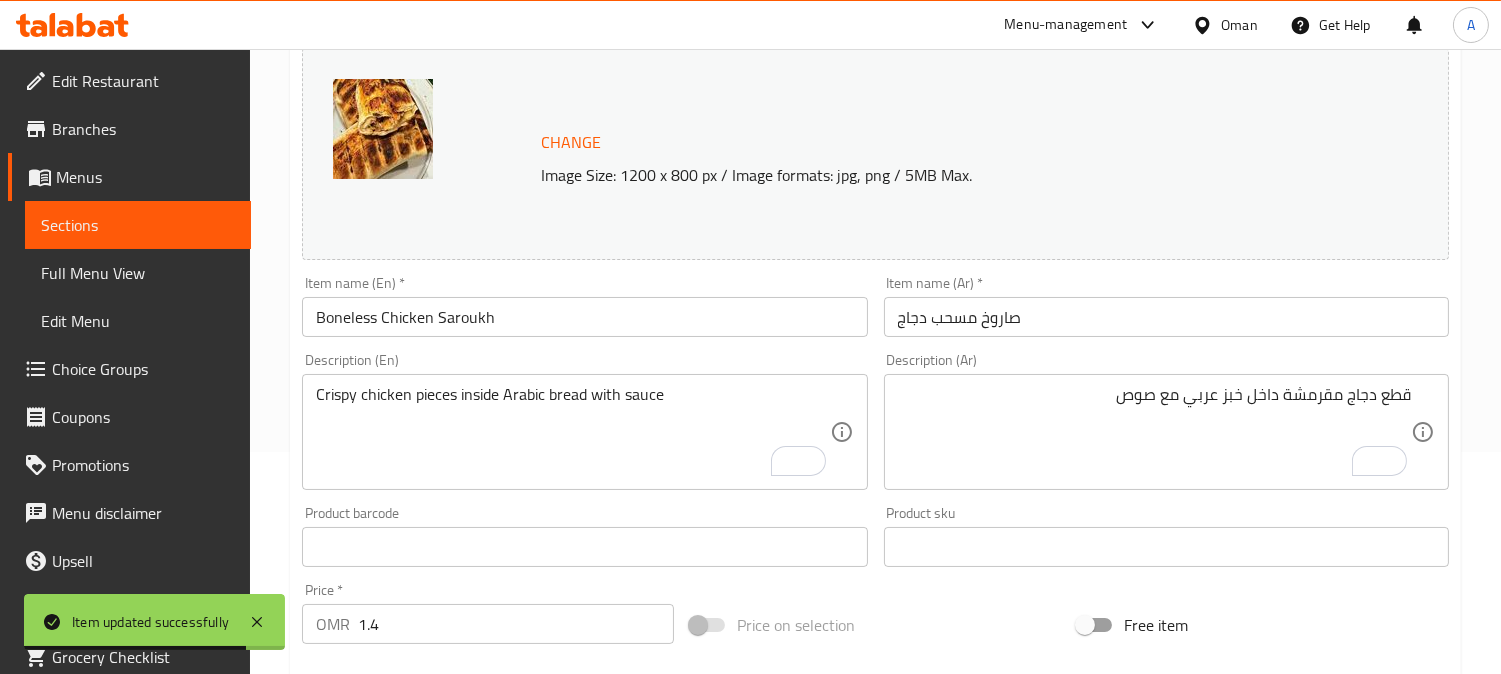 scroll, scrollTop: 0, scrollLeft: 0, axis: both 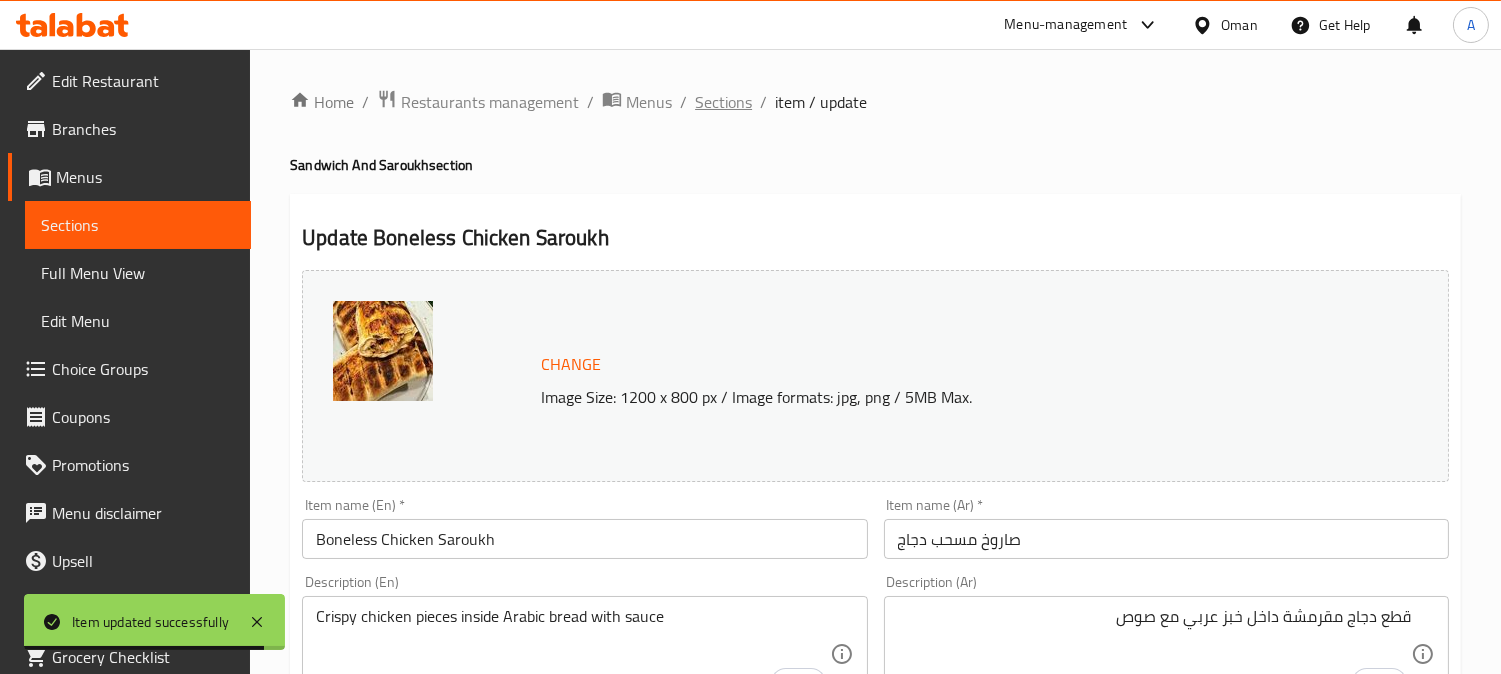click on "Sections" at bounding box center (723, 102) 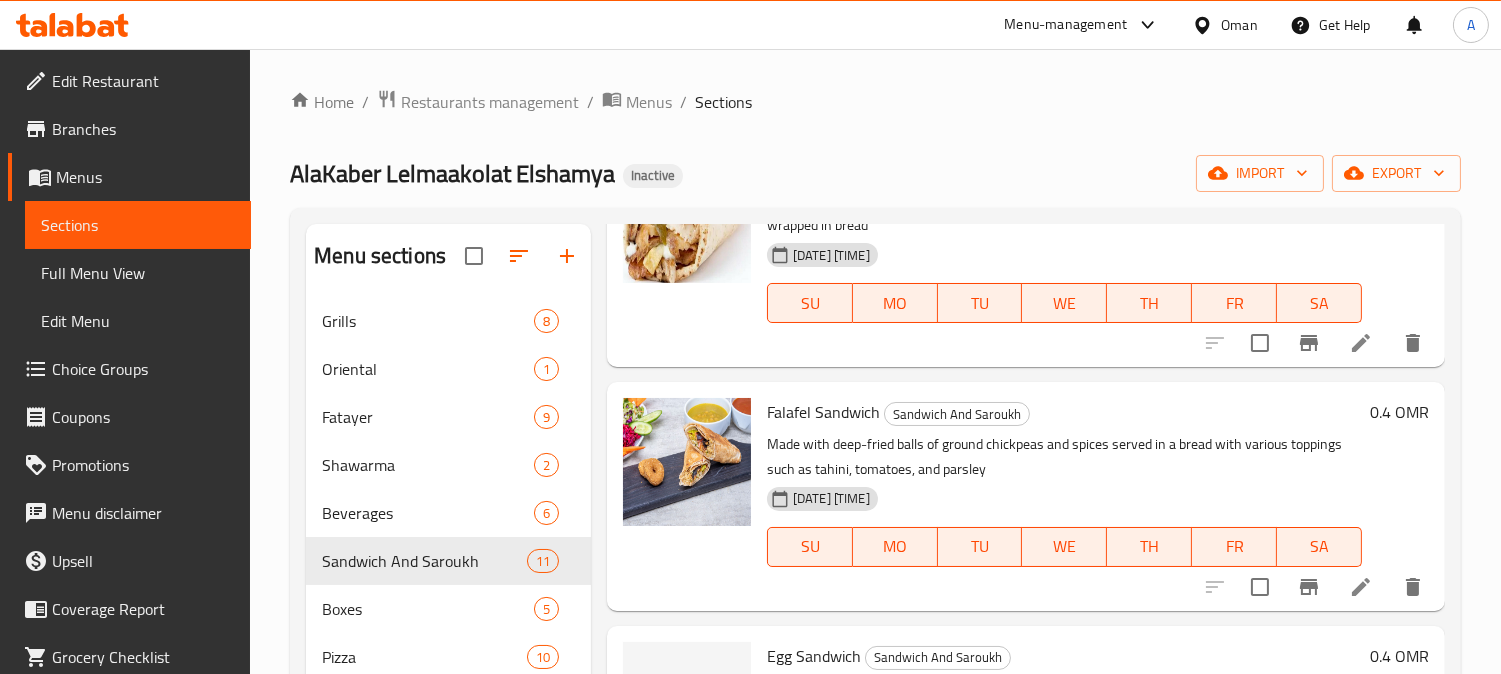scroll, scrollTop: 444, scrollLeft: 0, axis: vertical 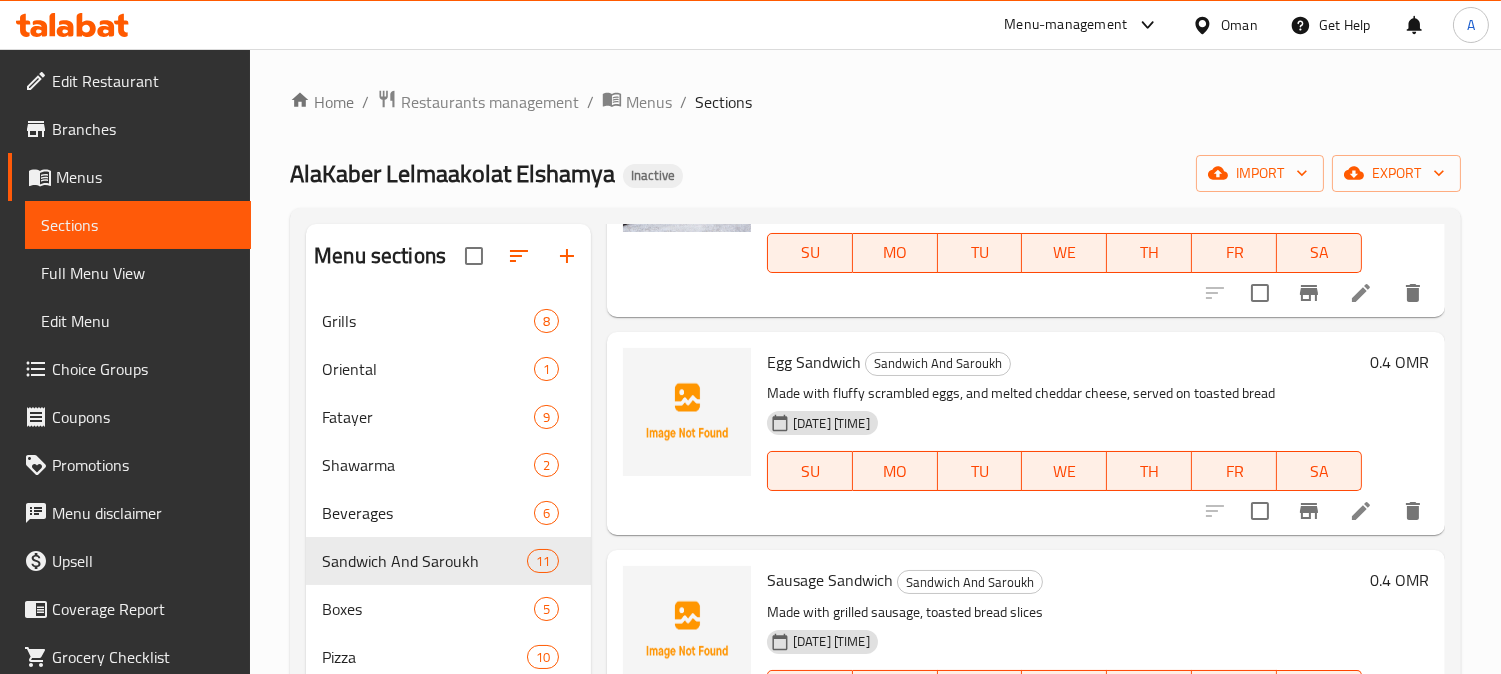 click on "Egg Sandwich   Sandwich And Saroukh" at bounding box center [1064, 362] 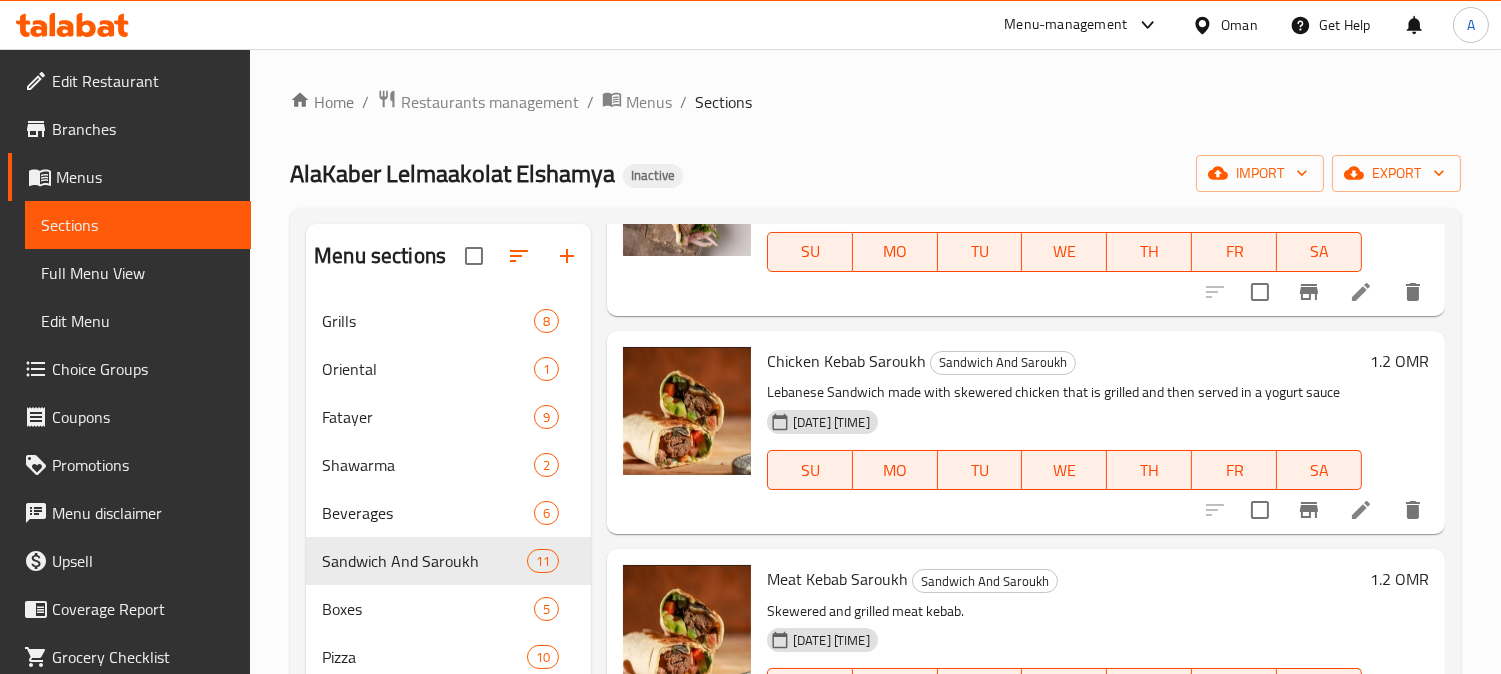 scroll, scrollTop: 1817, scrollLeft: 0, axis: vertical 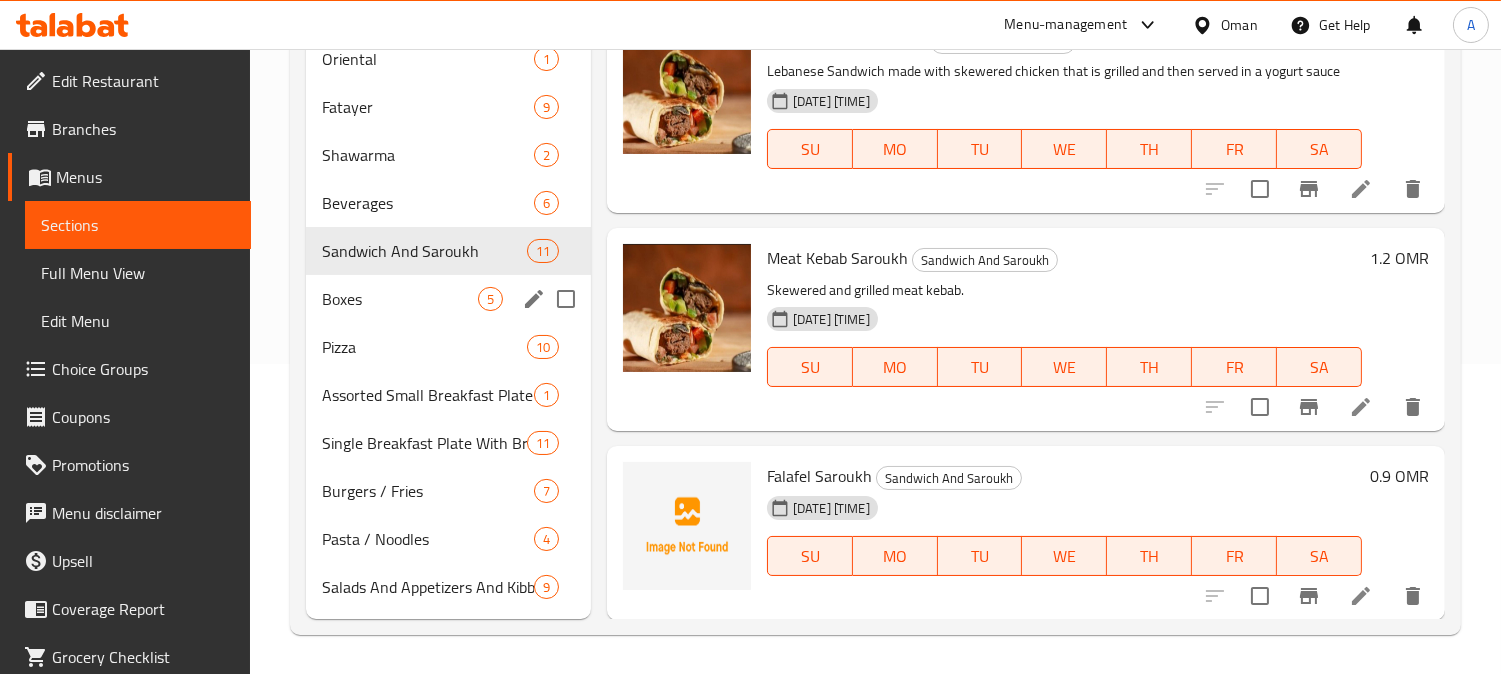 click on "Boxes" at bounding box center (400, 299) 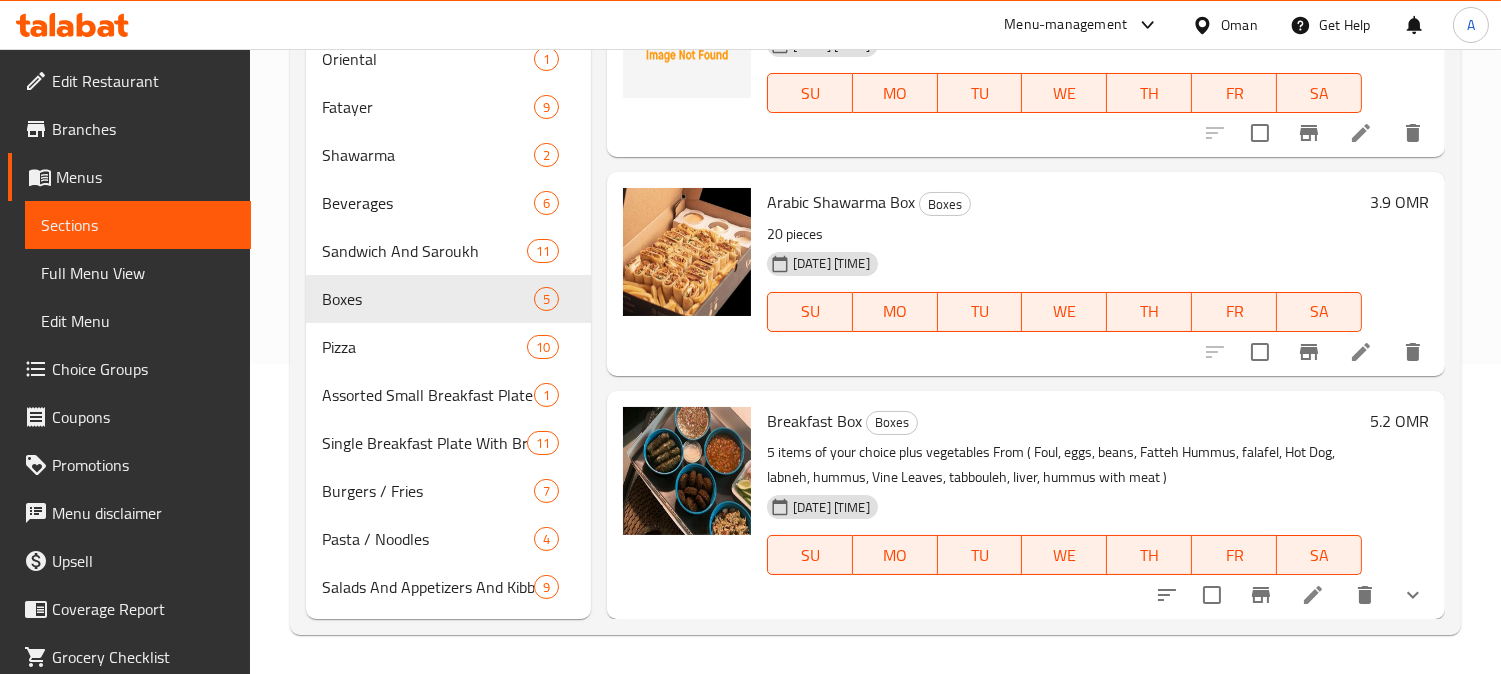scroll, scrollTop: 462, scrollLeft: 0, axis: vertical 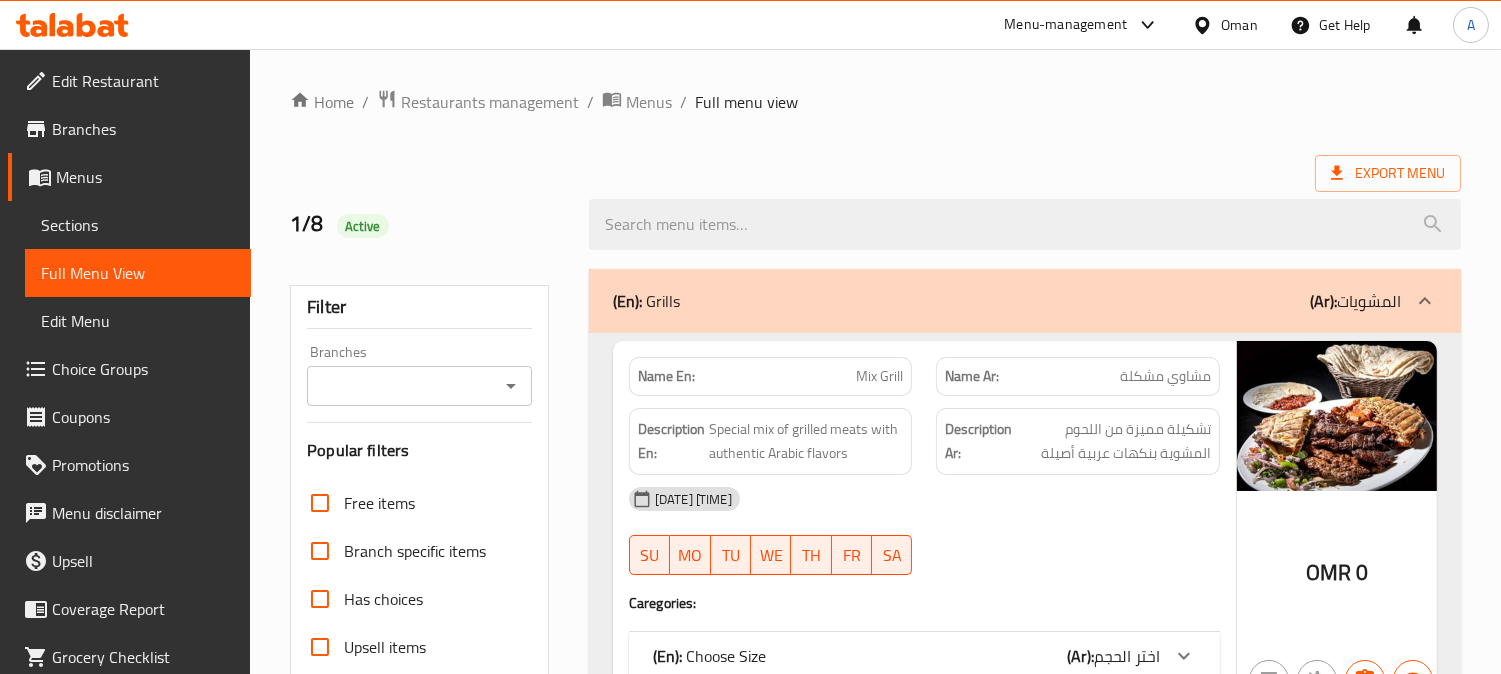 click on "Home / Restaurants management / Menus / Full menu view Export Menu 1/8   Active Filter Branches Branches Popular filters Free items Branch specific items Has choices Upsell items Availability filters Available Not available View filters Collapse sections Collapse categories Collapse Choices (En):   Grills (Ar): المشويات Name En: Mix Grill Name Ar: مشاوي مشكلة  Description En: Special mix of grilled meats with authentic Arabic flavors Description Ar: تشكيلة مميزة من اللحوم المشوية بنكهات عربية أصيلة 02-08-2025 06:53 AM SU MO TU WE TH FR SA Caregories: (En):   Choose Size (Ar): اختر الحجم Name(En) Name(Ar) Status Price Small صغير Active 4.5 Medium وسط Active 8.9 Large كبير Active 13.5 OMR 0 Name En: Chicken Tikka Platter Name Ar: صحن دجاج تكة Description En: Description Ar: 02-08-2025 06:53 AM SU MO TU WE TH FR SA OMR 3.2 Name En: Meat Tikka Platter Name Ar: صحن تكة لحم Description En: Description Ar: SU MO TU WE" at bounding box center (875, 13069) 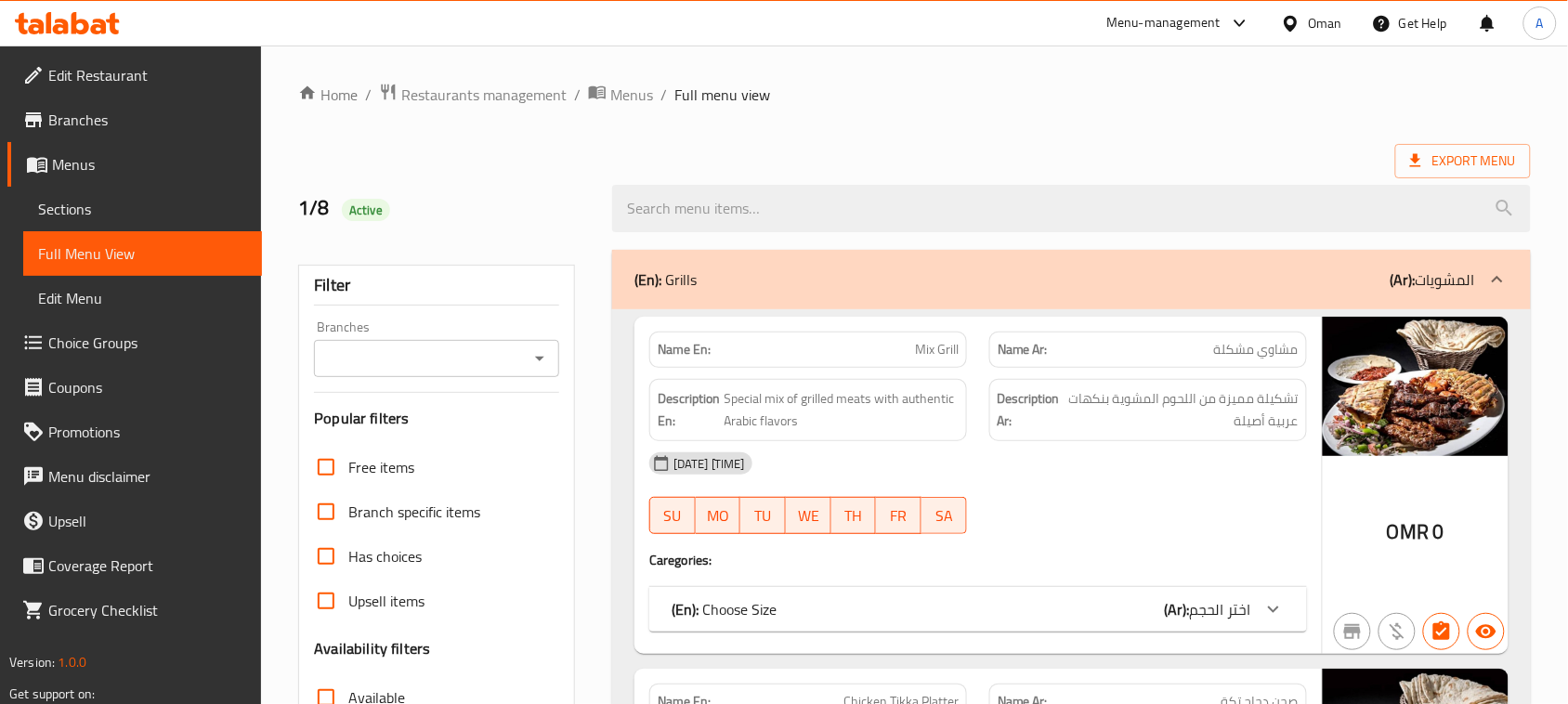 click on "Home / Restaurants management / Menus / Full menu view" at bounding box center (914, 95) 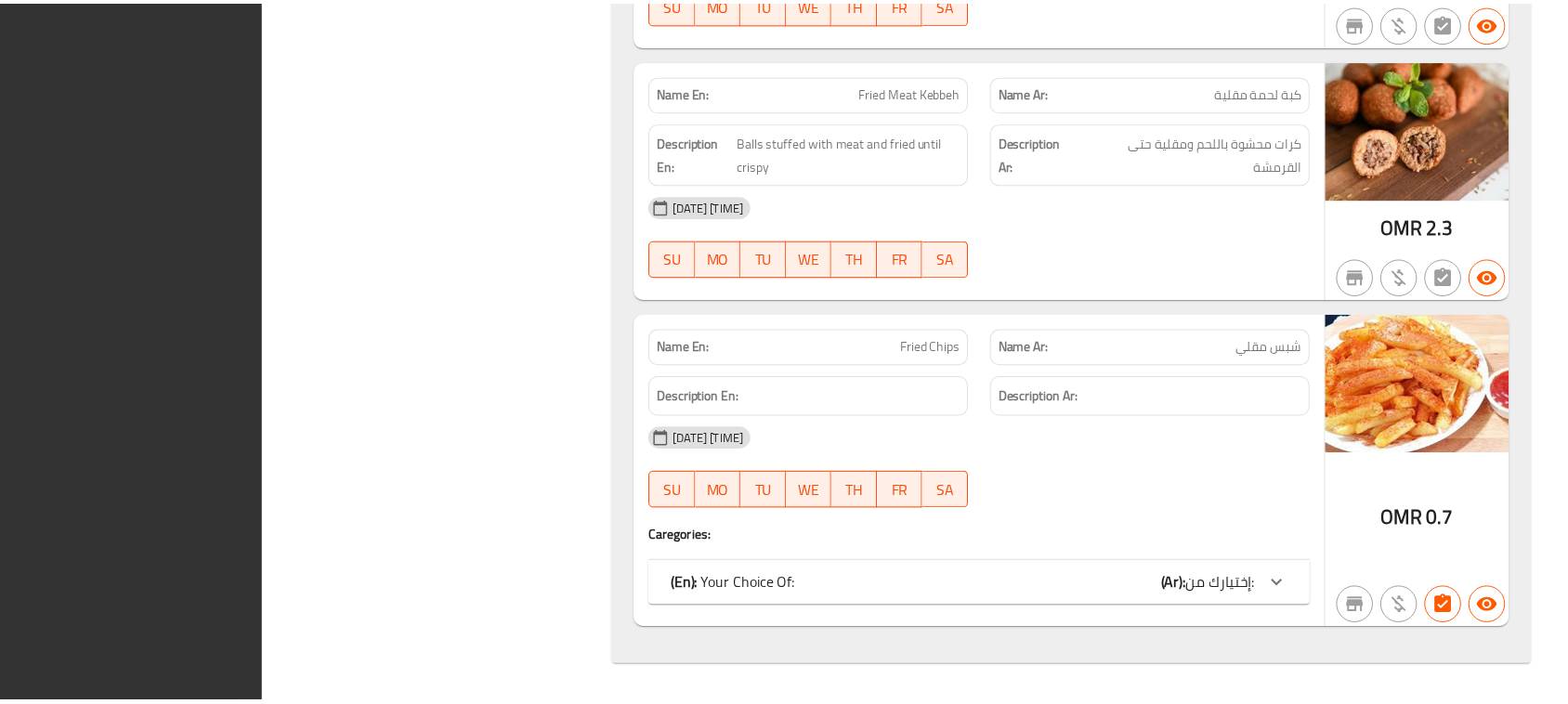 scroll, scrollTop: 23256, scrollLeft: 0, axis: vertical 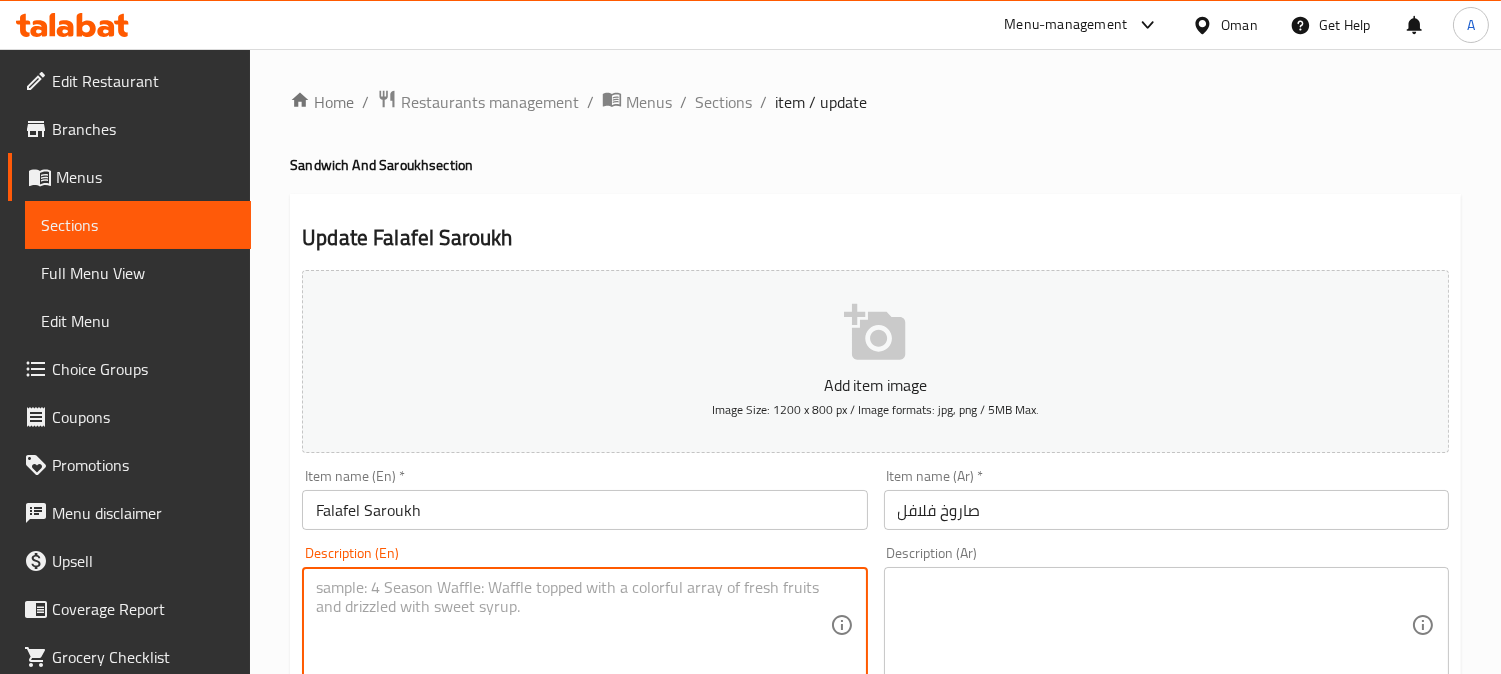 click at bounding box center [572, 625] 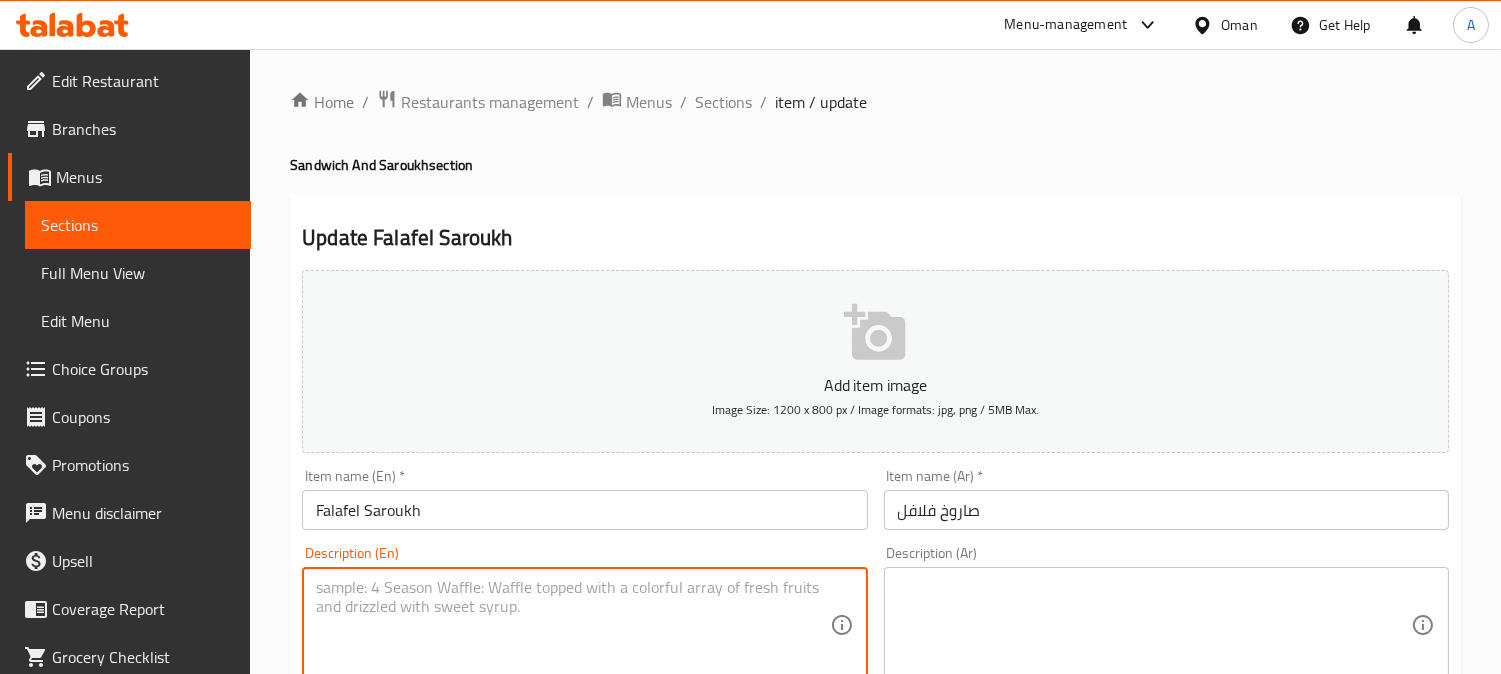 paste on "صاروخ محشو بفلافل مقلية وصوص طحينة وخضار" 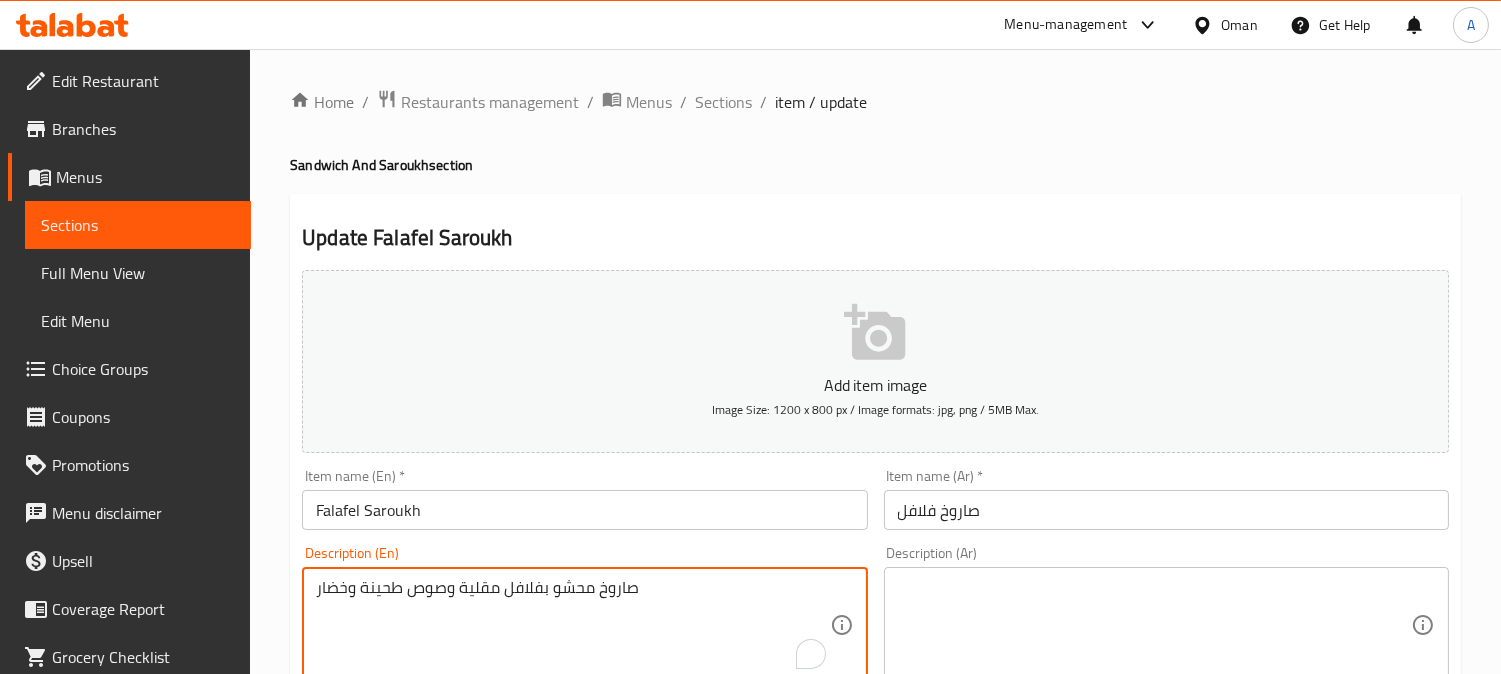 type on "صاروخ محشو بفلافل مقلية وصوص طحينة وخضار" 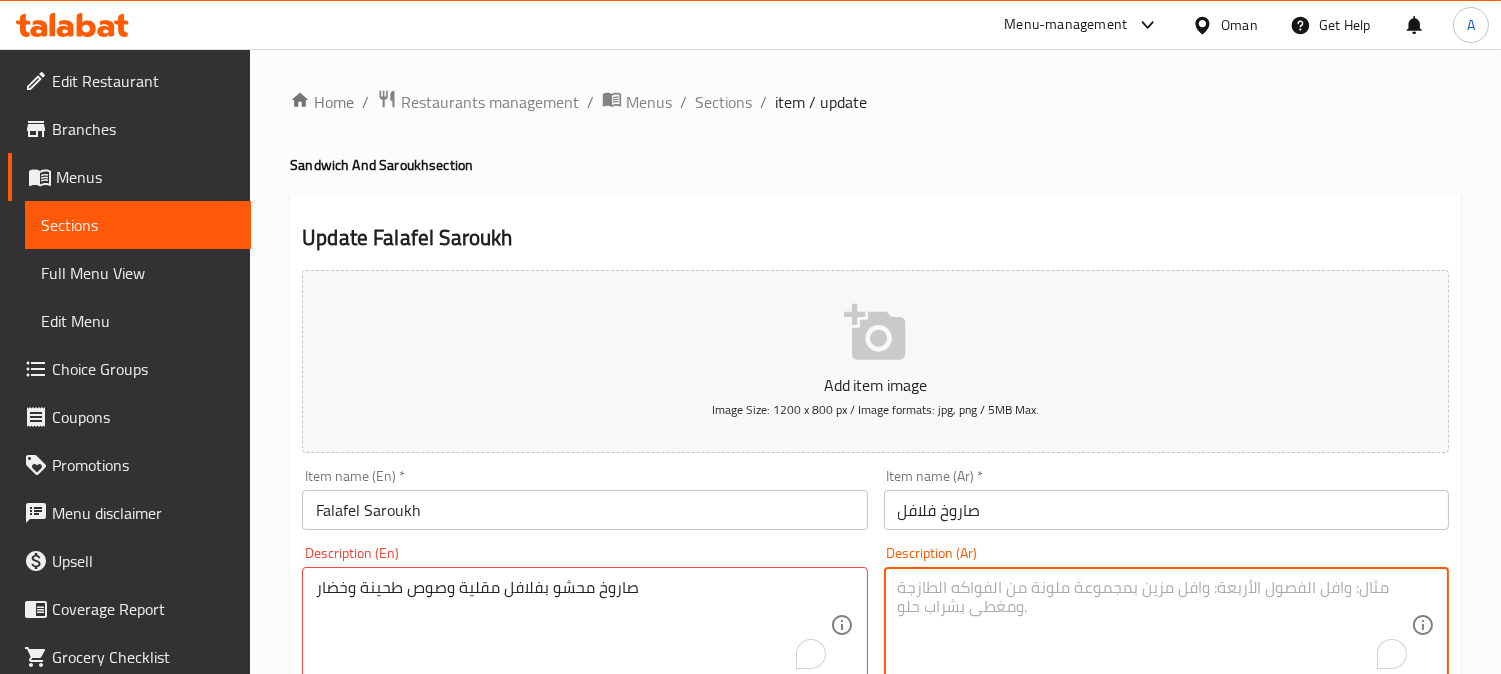 paste on "صاروخ محشو بفلافل مقلية وصوص طحينة وخضار" 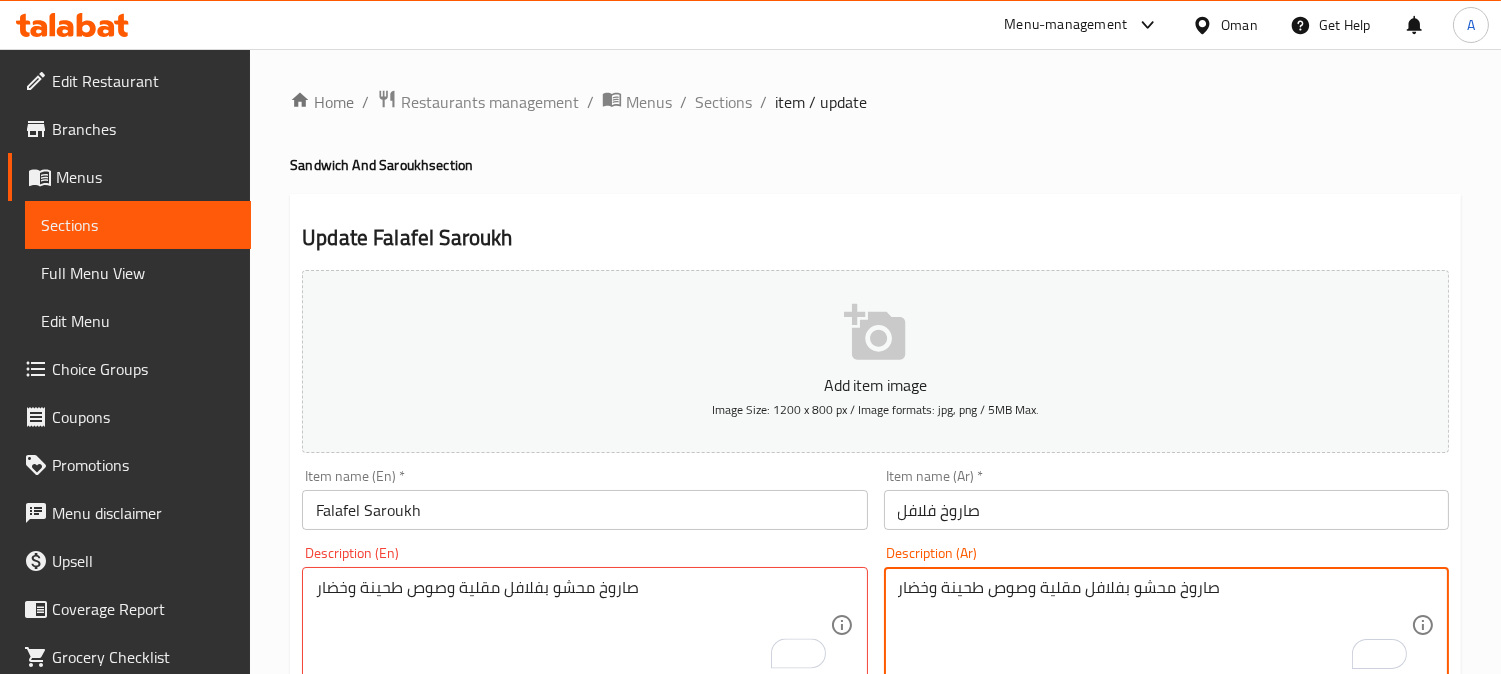 type on "صاروخ محشو بفلافل مقلية وصوص طحينة وخضار" 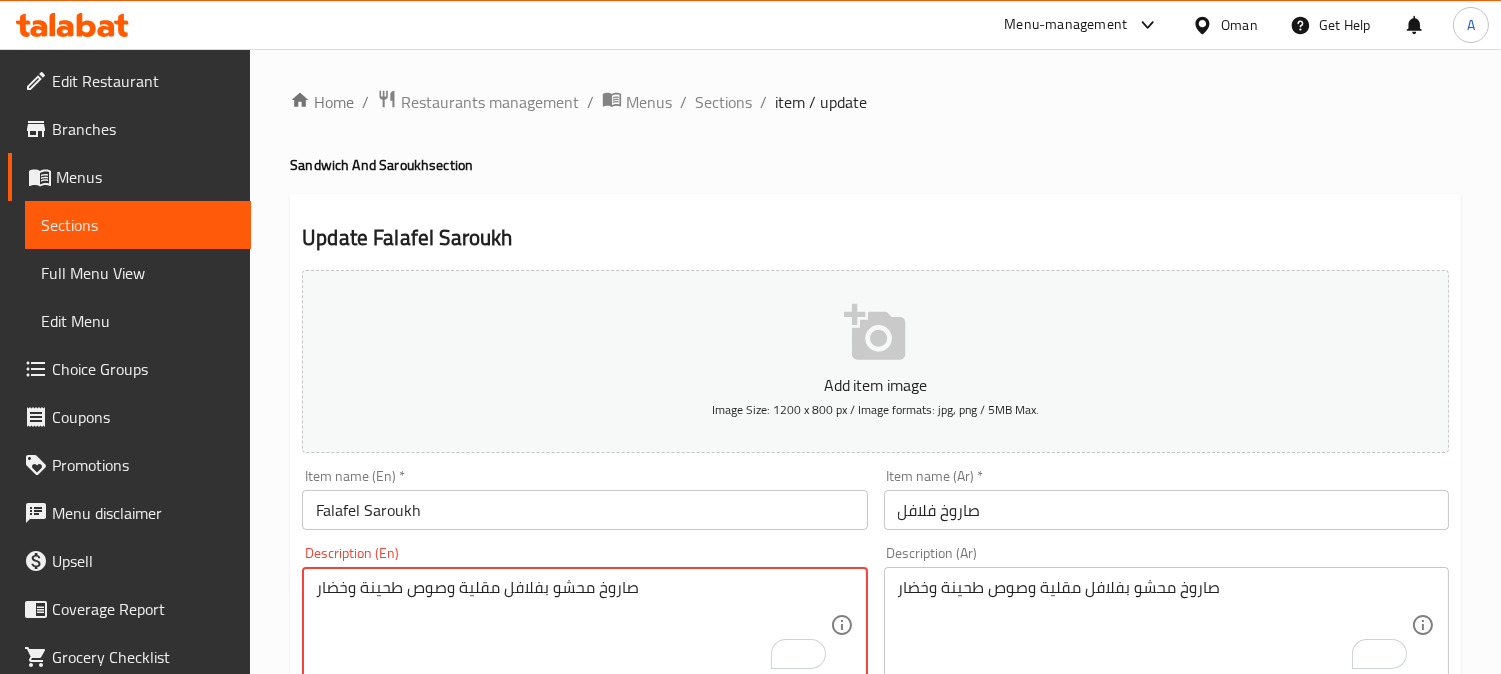 click on "صاروخ محشو بفلافل مقلية وصوص طحينة وخضار" at bounding box center (572, 625) 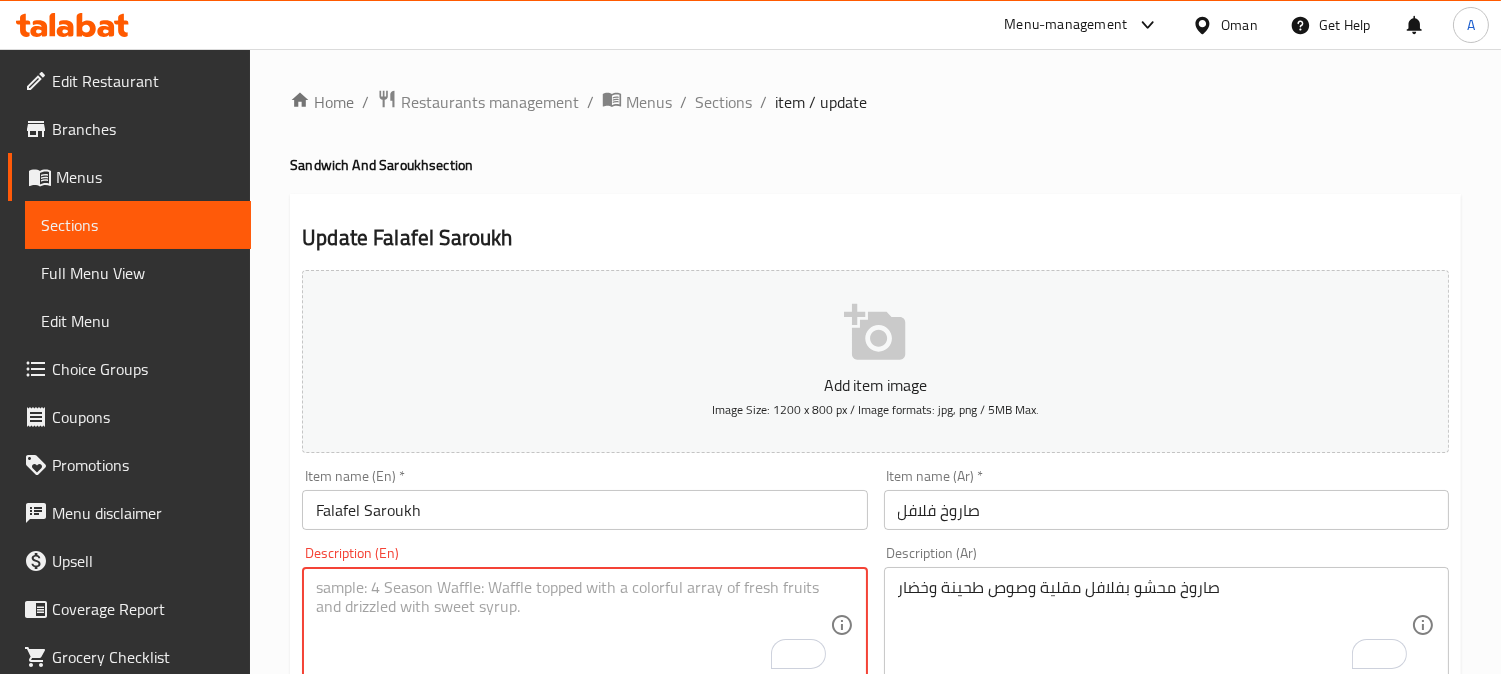 paste on "Rocket stuffed with fried falafel, tahini sauce and vegetables" 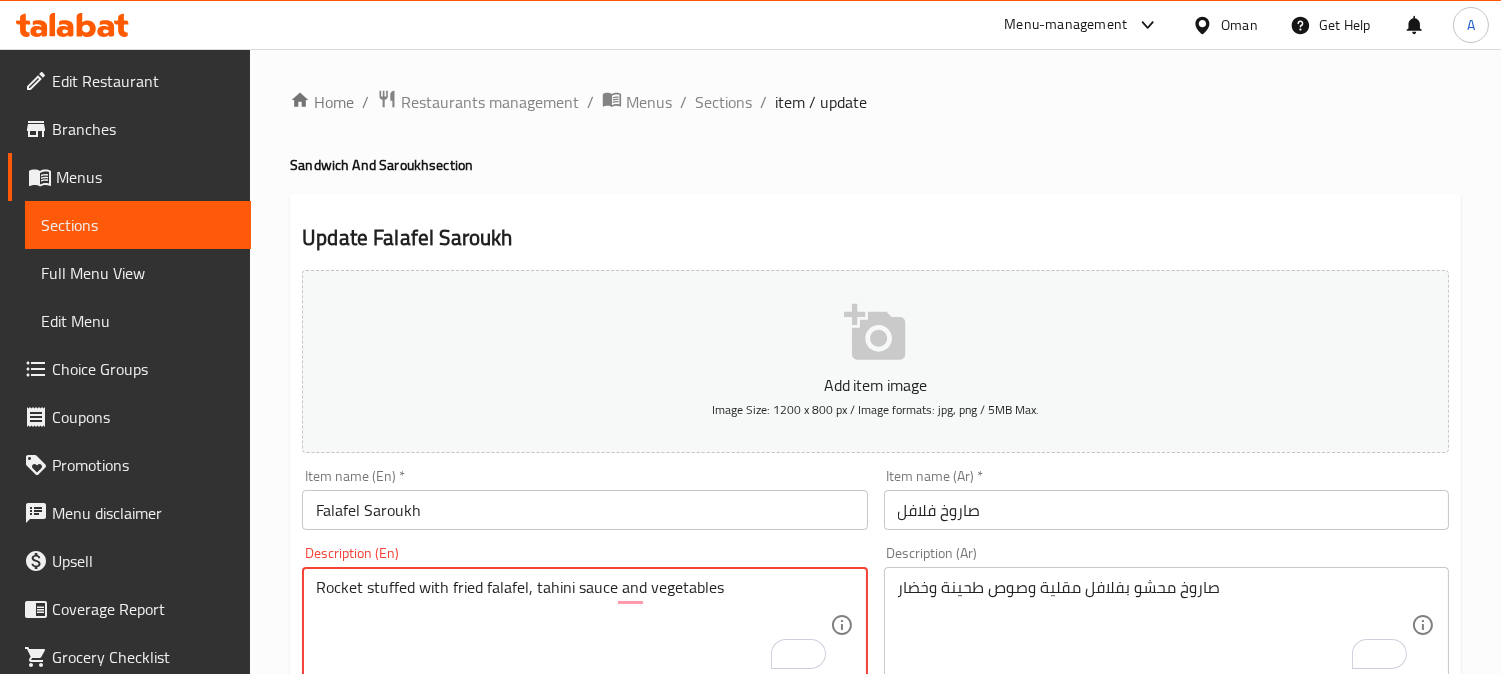type on "Rocket stuffed with fried falafel, tahini sauce and vegetables" 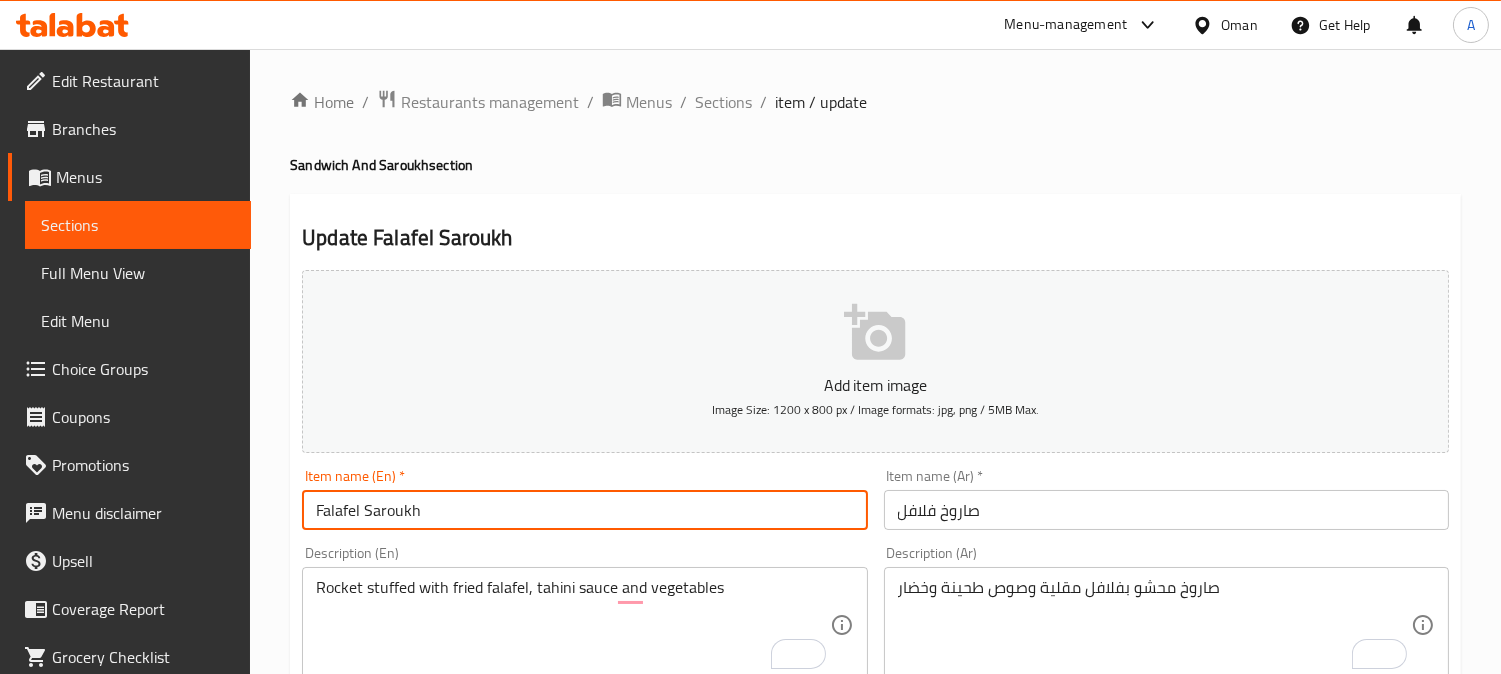 click on "Update" at bounding box center [439, 1326] 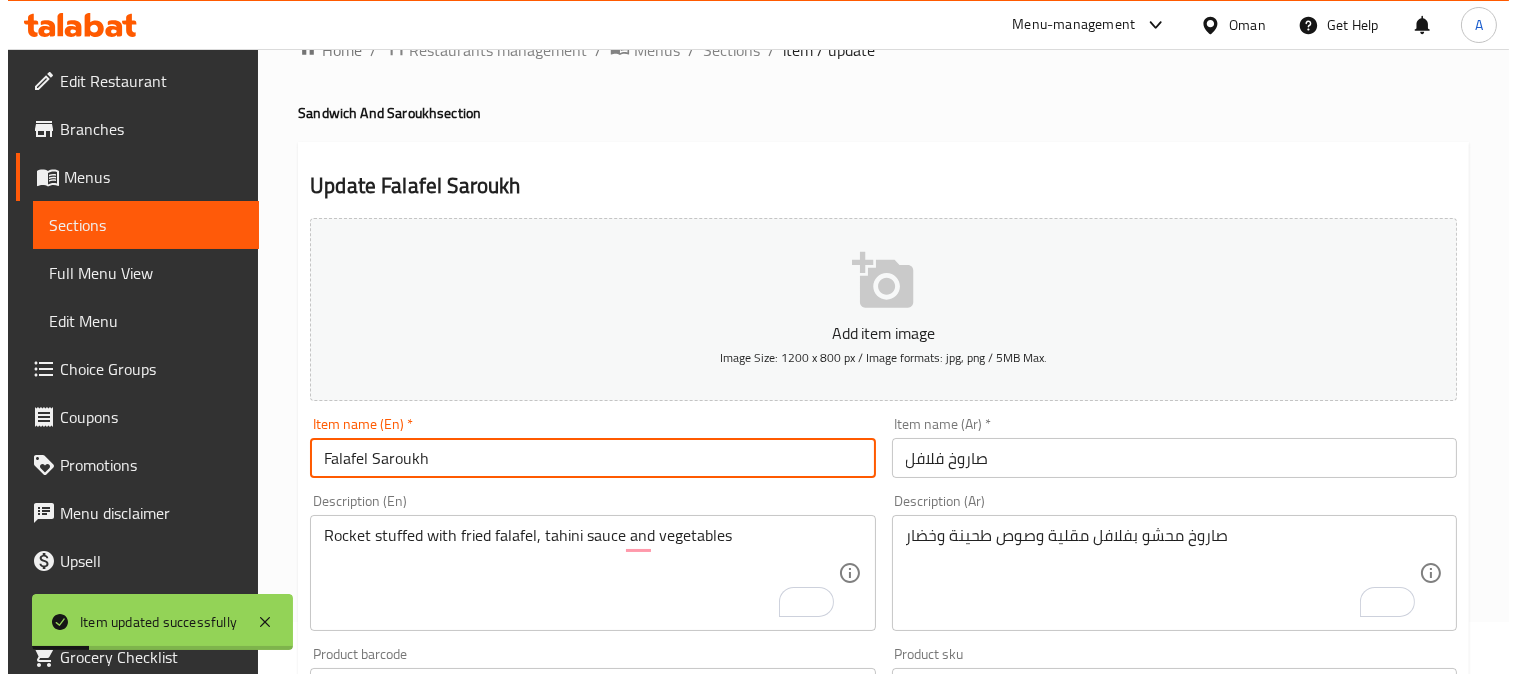 scroll, scrollTop: 0, scrollLeft: 0, axis: both 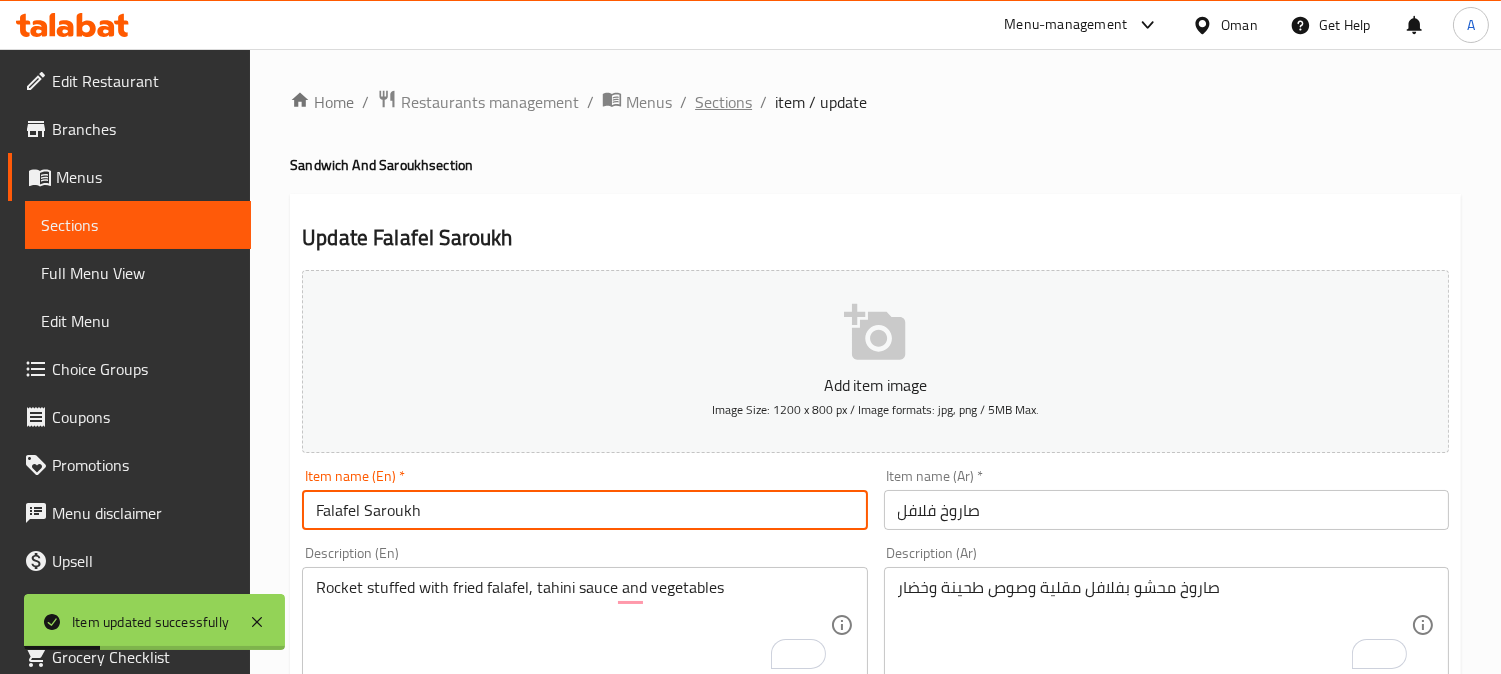 click on "Sections" at bounding box center [723, 102] 